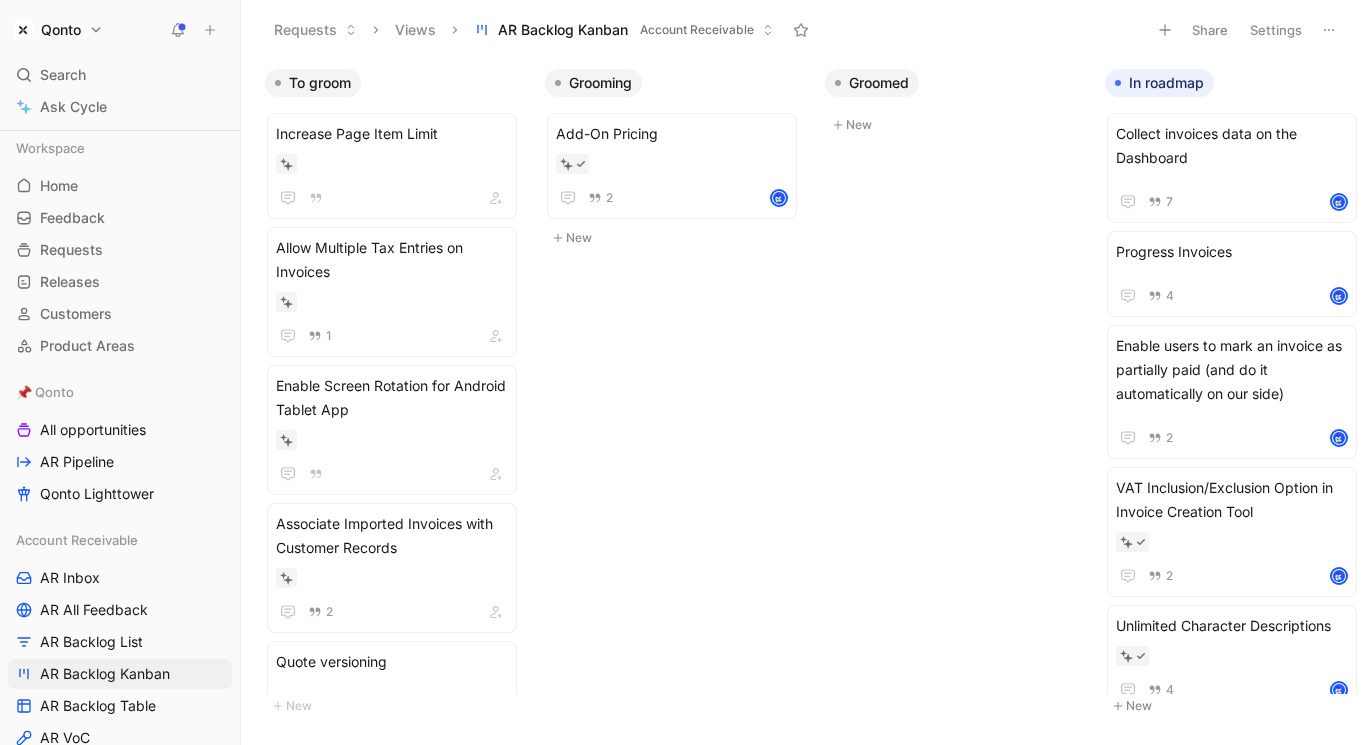 scroll, scrollTop: 0, scrollLeft: 0, axis: both 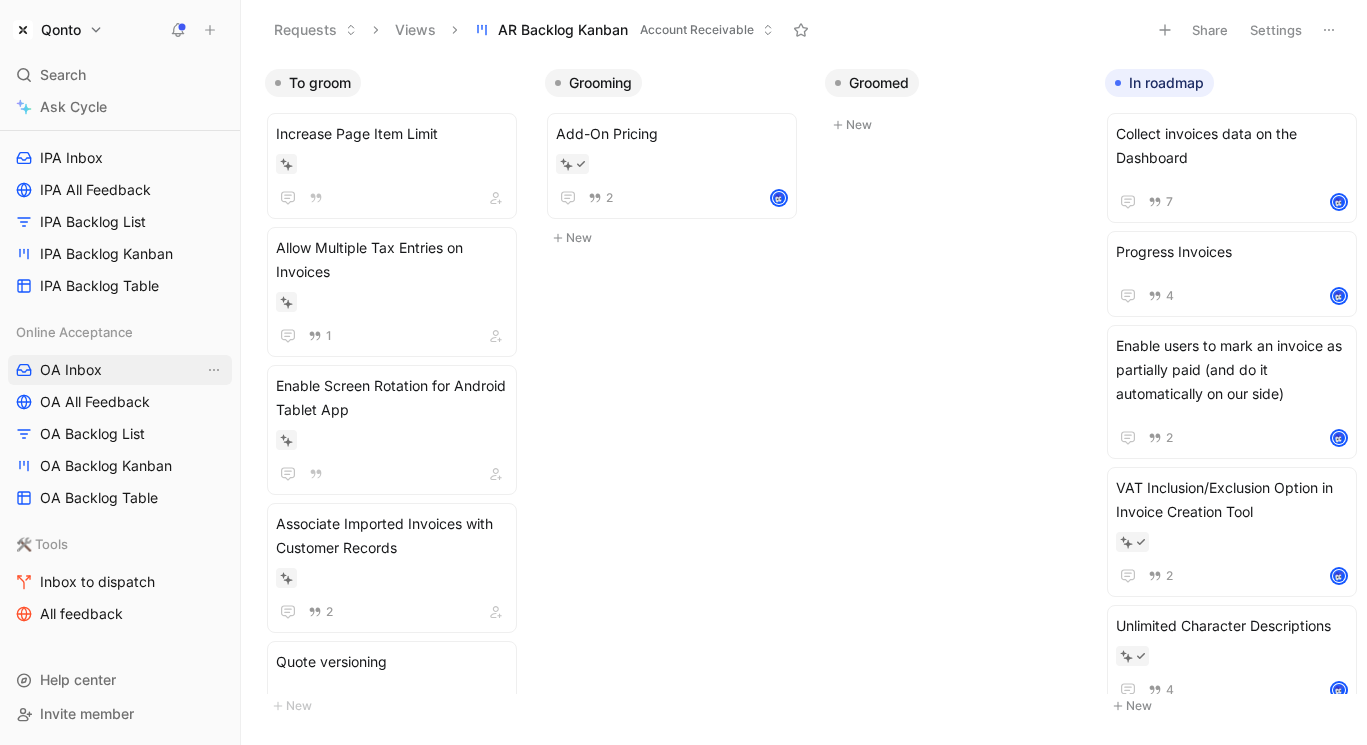 click on "OA Inbox" at bounding box center [120, 370] 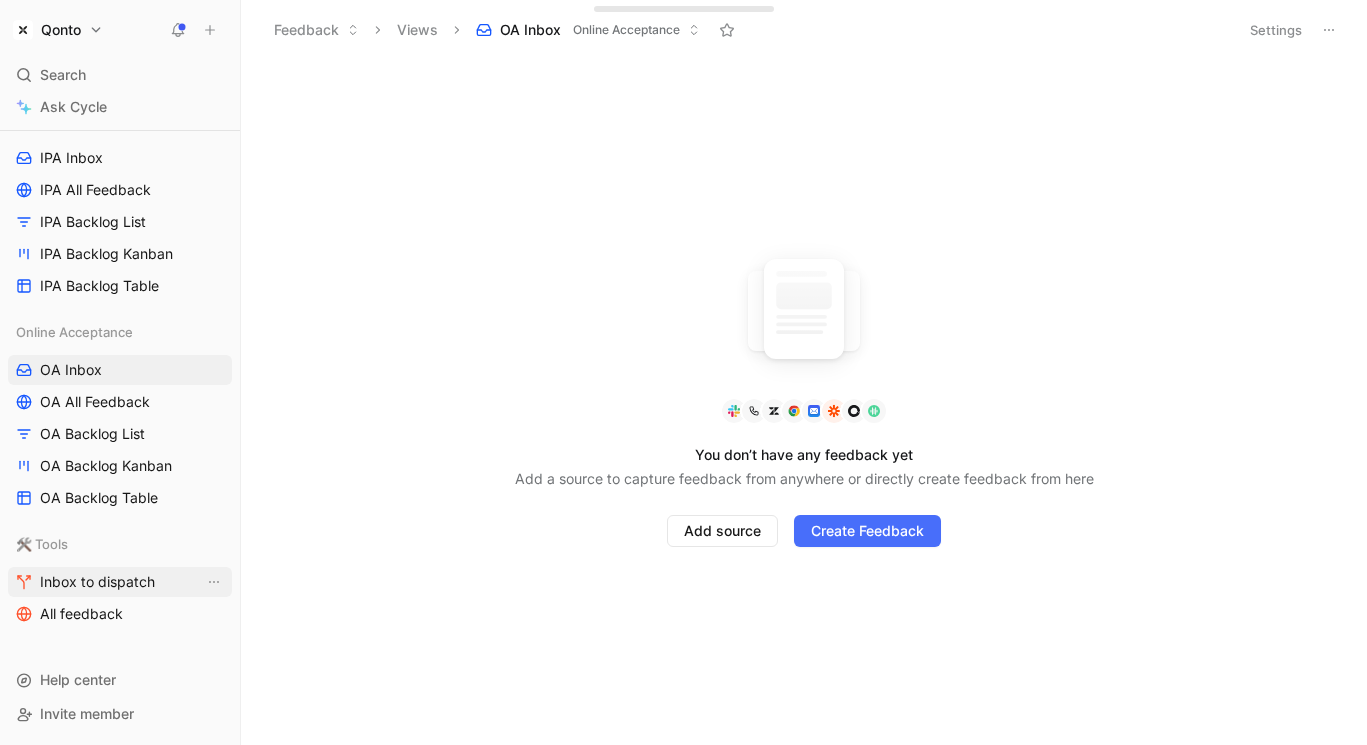 click on "Inbox to dispatch" at bounding box center (97, 582) 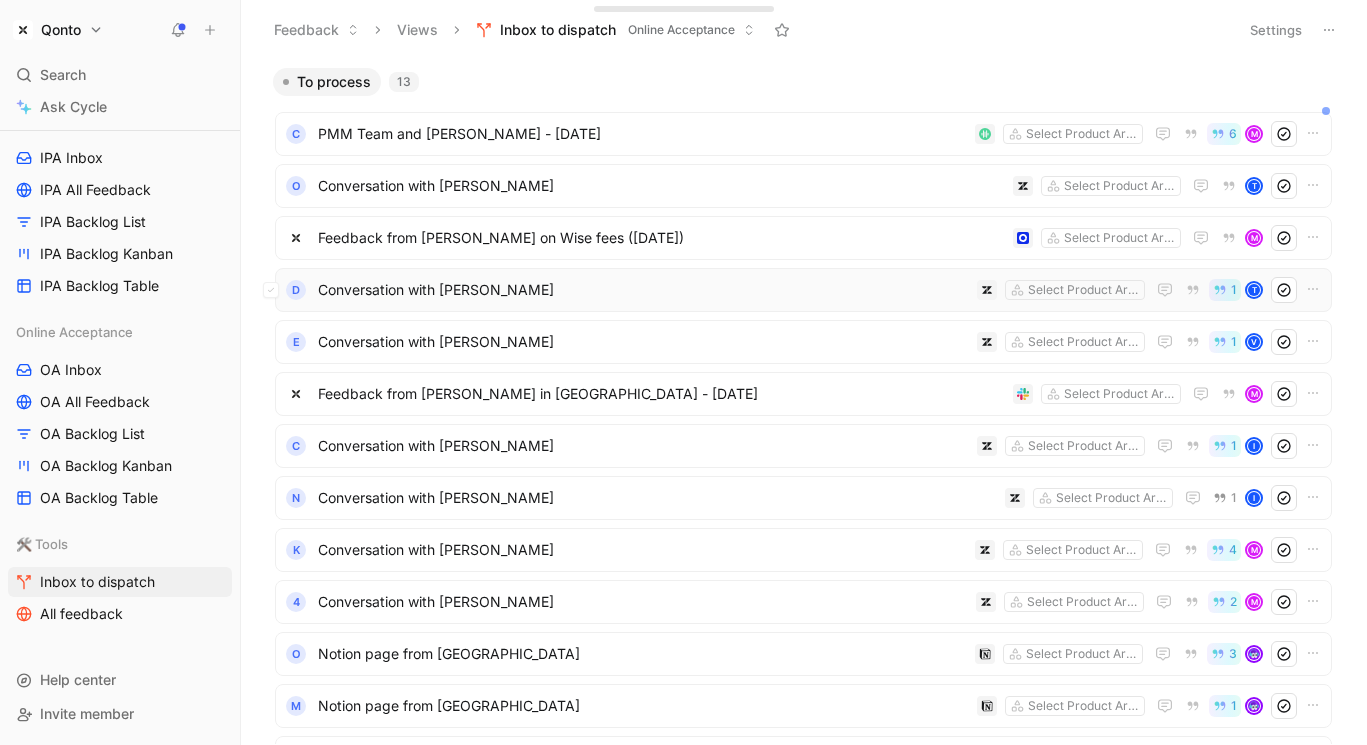click on "Conversation with [PERSON_NAME]" at bounding box center [643, 290] 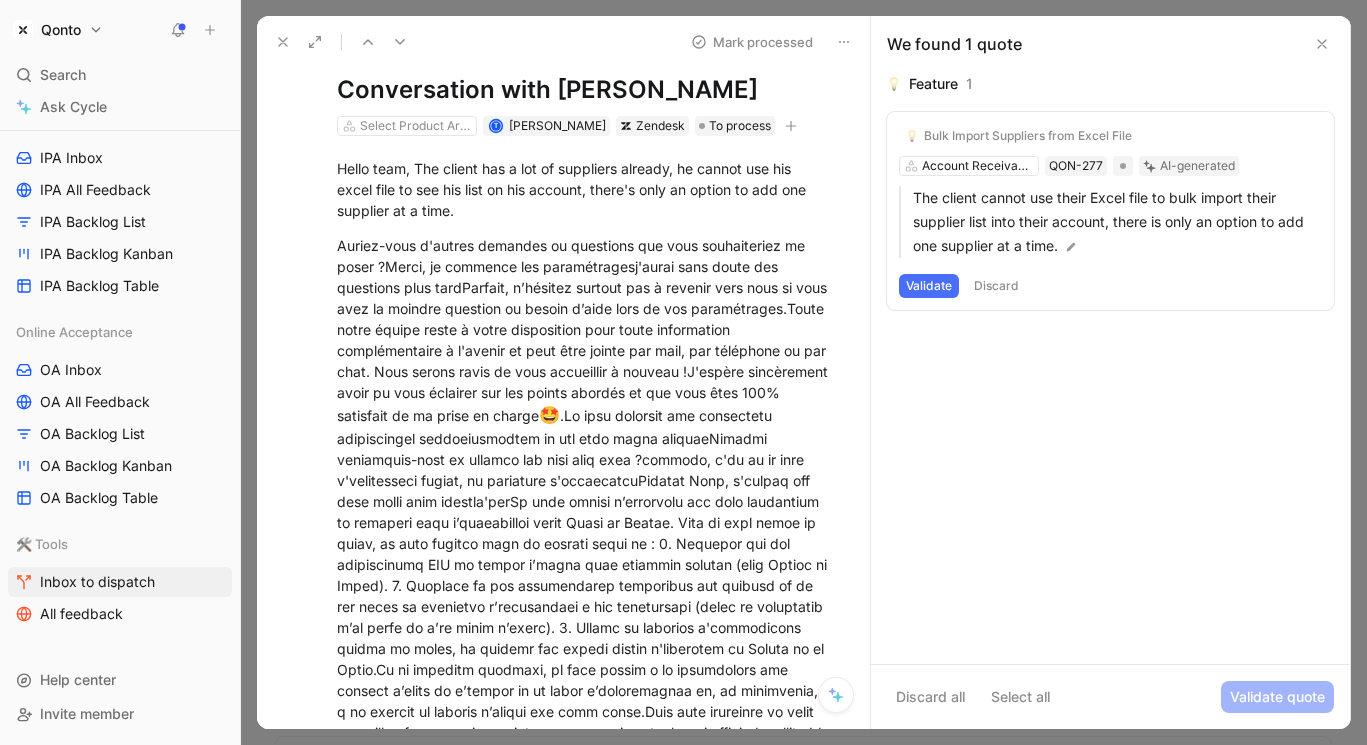 scroll, scrollTop: 0, scrollLeft: 0, axis: both 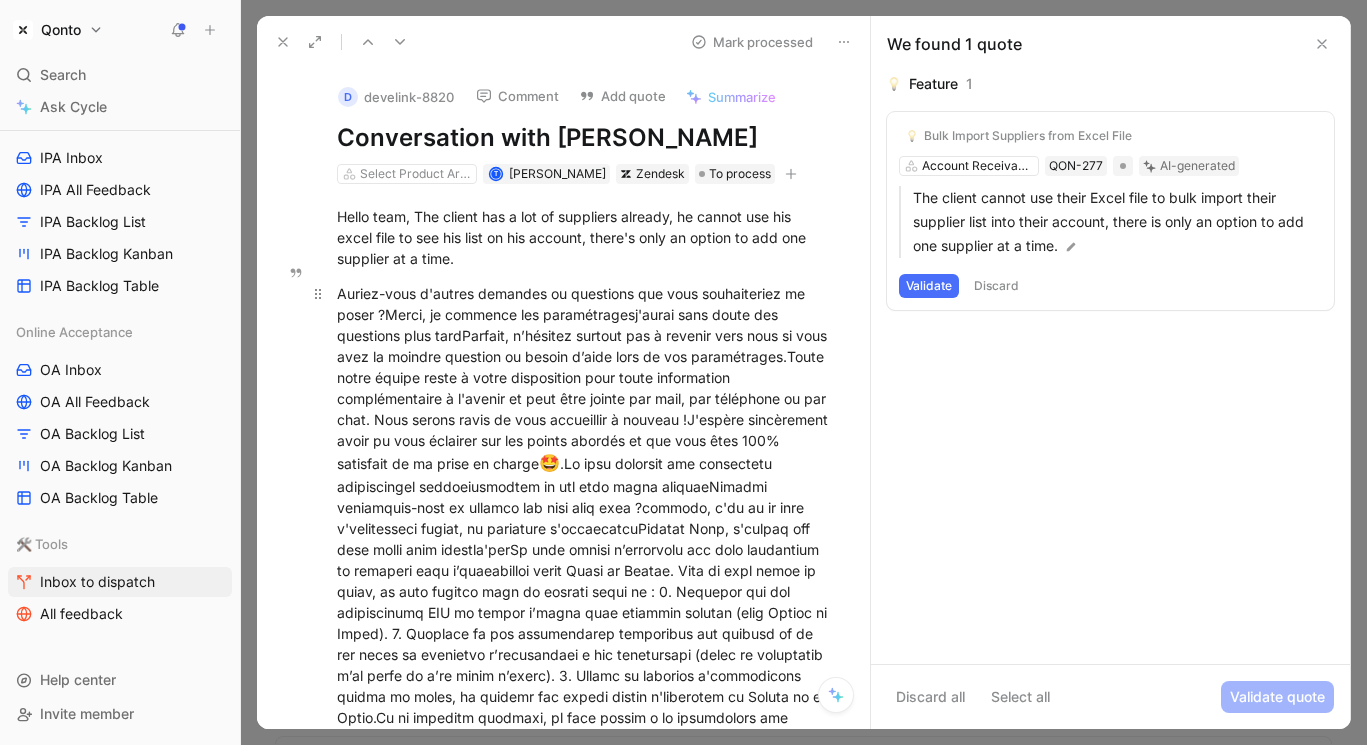 drag, startPoint x: 621, startPoint y: 361, endPoint x: 631, endPoint y: 417, distance: 56.88585 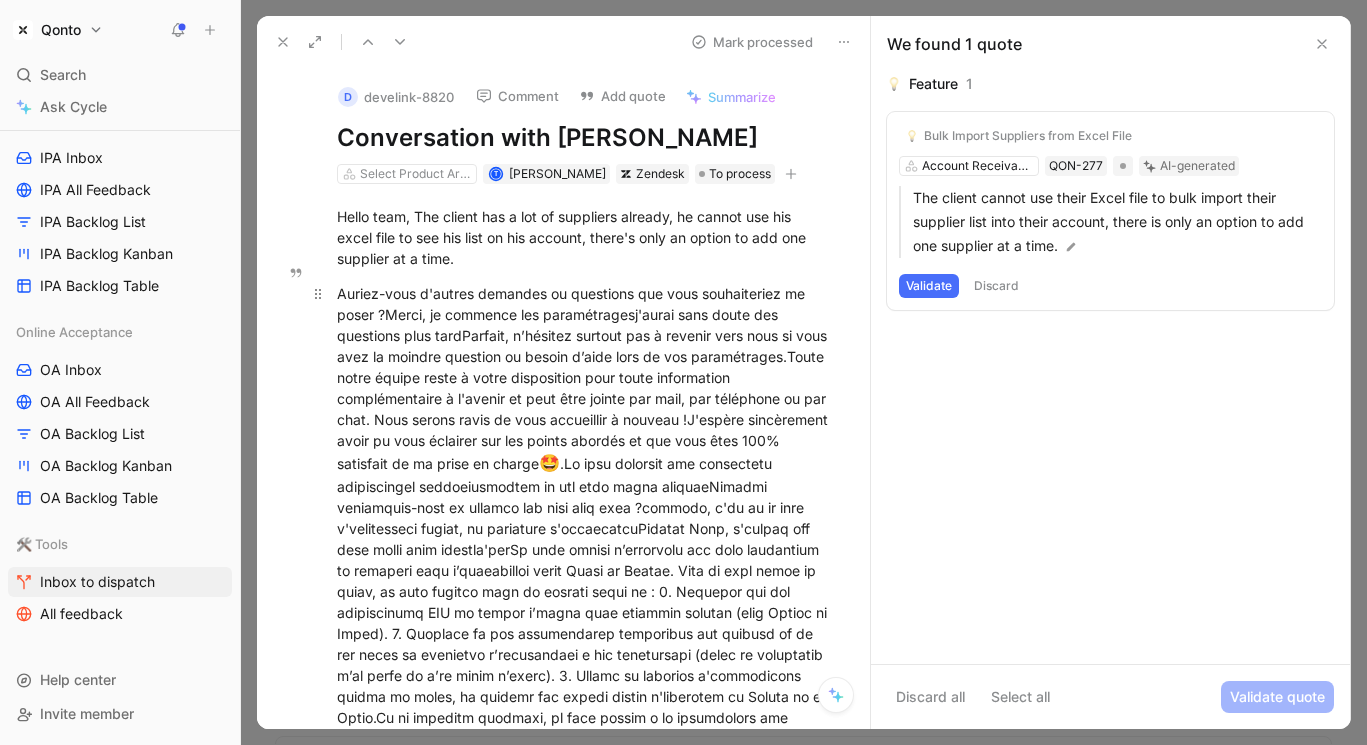 click on "Auriez-vous d'autres demandes ou questions que vous souhaiteriez me poser ?Merci, je commence les paramétragesj'aurai sans doute des questions plus tardParfait, n’hésitez surtout pas à revenir vers nous si vous avez la moindre question ou besoin d’aide lors de vos paramétrages.Toute notre équipe reste à votre disposition pour toute information complémentaire à l'avenir et peut être jointe par mail, par téléphone ou par chat. Nous serons ravis de vous accueillir à nouveau !J'espère sincèrement avoir pu vous éclairer sur les points abordés et que vous êtes 100% satisfait de ma prise en charge  🤩" at bounding box center [584, 600] 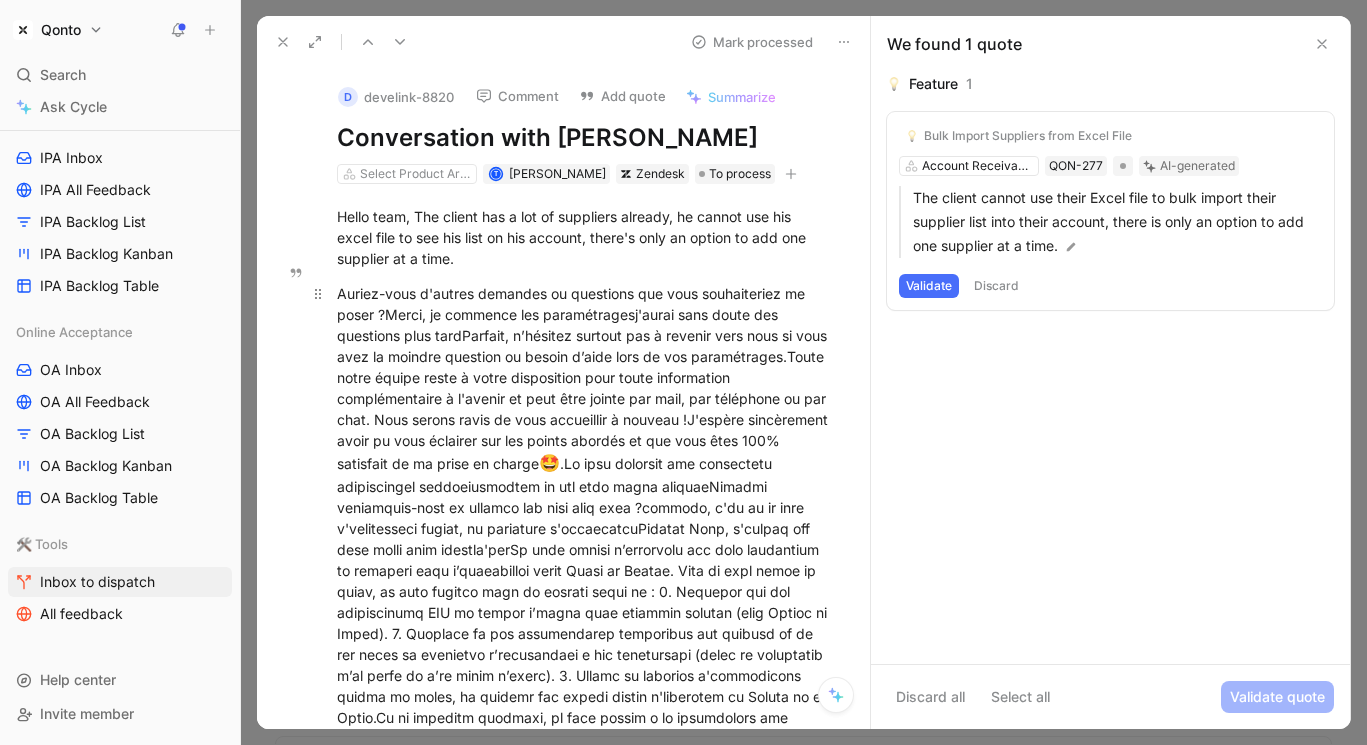 drag, startPoint x: 631, startPoint y: 417, endPoint x: 624, endPoint y: 348, distance: 69.354164 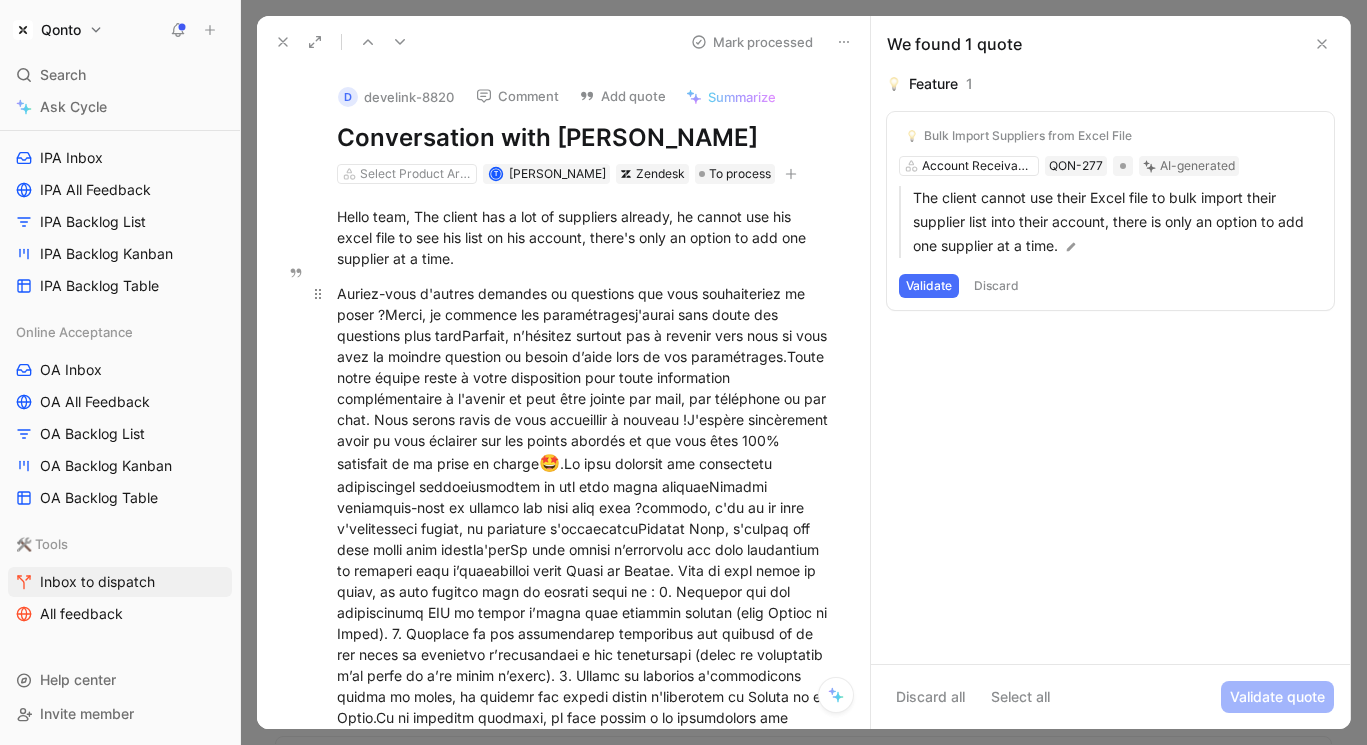 click on "Auriez-vous d'autres demandes ou questions que vous souhaiteriez me poser ?Merci, je commence les paramétragesj'aurai sans doute des questions plus tardParfait, n’hésitez surtout pas à revenir vers nous si vous avez la moindre question ou besoin d’aide lors de vos paramétrages.Toute notre équipe reste à votre disposition pour toute information complémentaire à l'avenir et peut être jointe par mail, par téléphone ou par chat. Nous serons ravis de vous accueillir à nouveau !J'espère sincèrement avoir pu vous éclairer sur les points abordés et que vous êtes 100% satisfait de ma prise en charge  🤩" at bounding box center [584, 600] 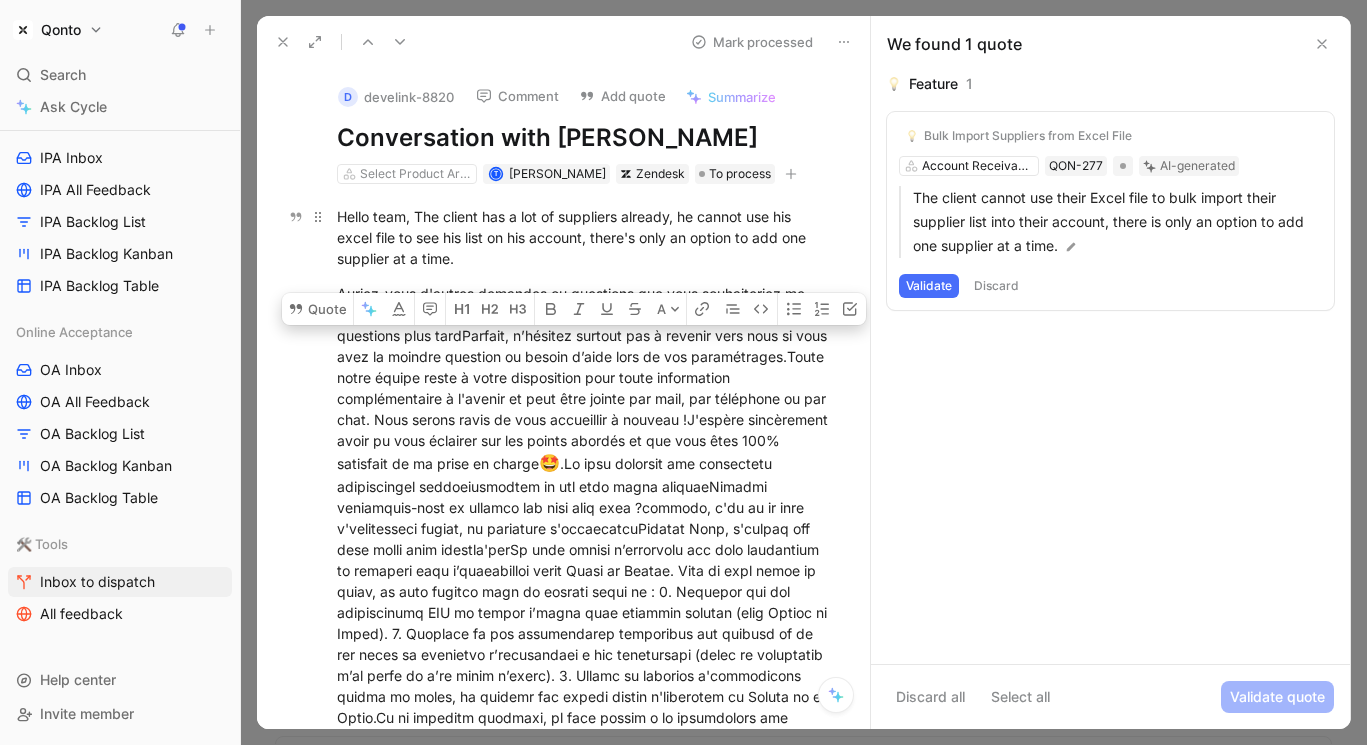 click on "Hello team, The client has a lot of suppliers already, he cannot use his excel file to see his list on his account, there's only an option to add one supplier at a time." at bounding box center (584, 237) 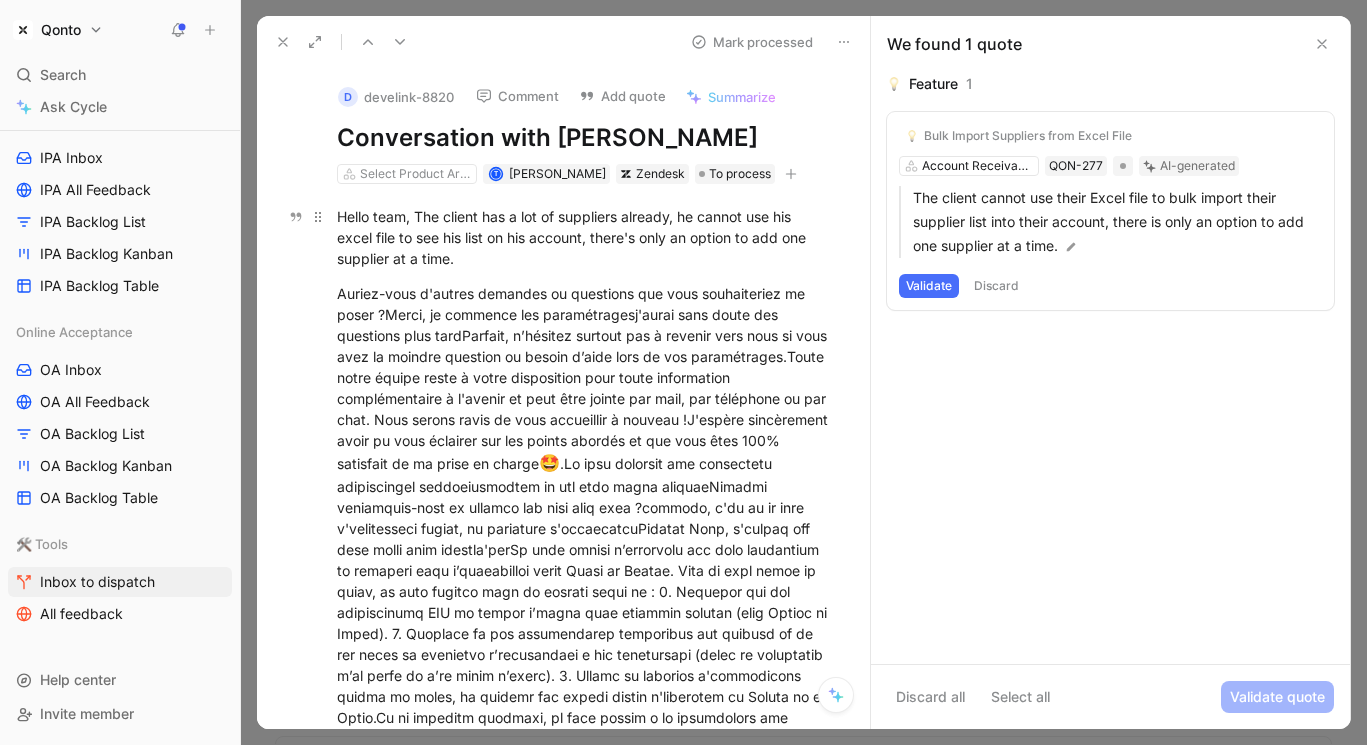 click on "Hello team, The client has a lot of suppliers already, he cannot use his excel file to see his list on his account, there's only an option to add one supplier at a time." at bounding box center (584, 237) 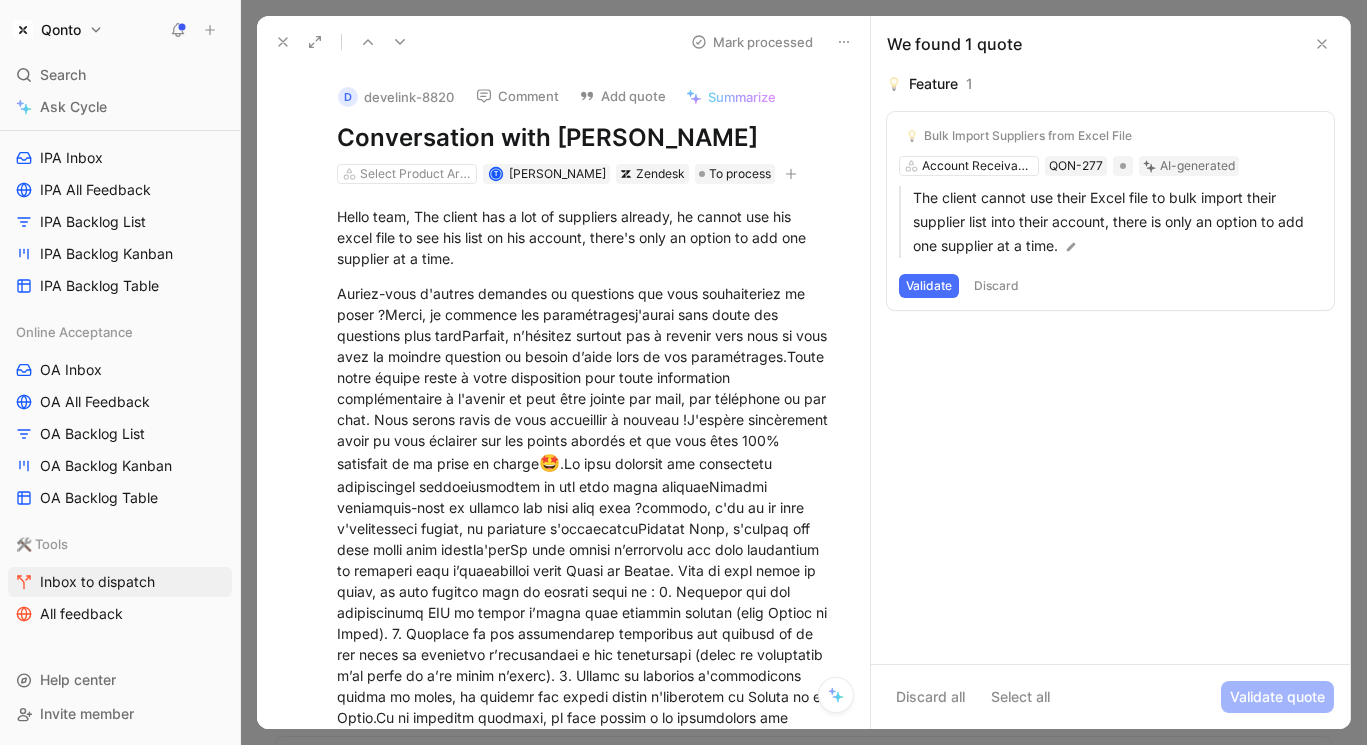 click 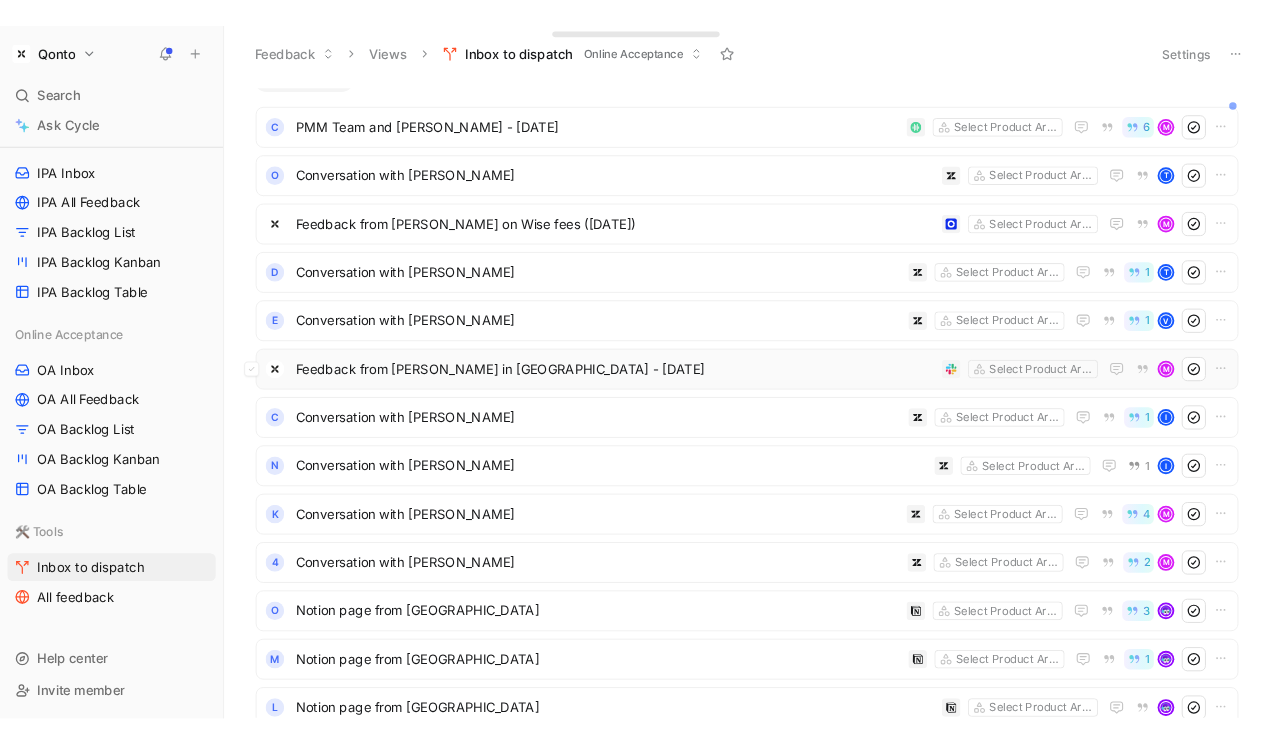 scroll, scrollTop: 27, scrollLeft: 0, axis: vertical 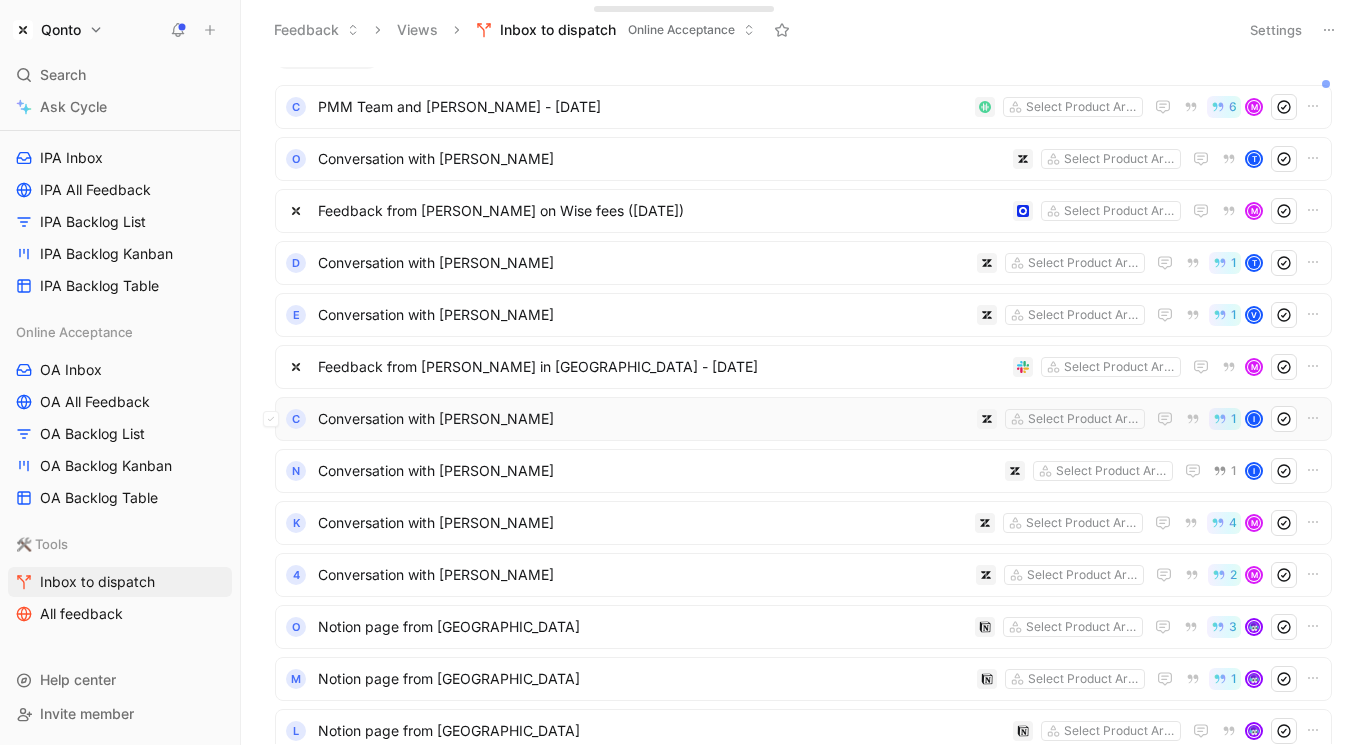 click on "Conversation with [PERSON_NAME]" at bounding box center [643, 419] 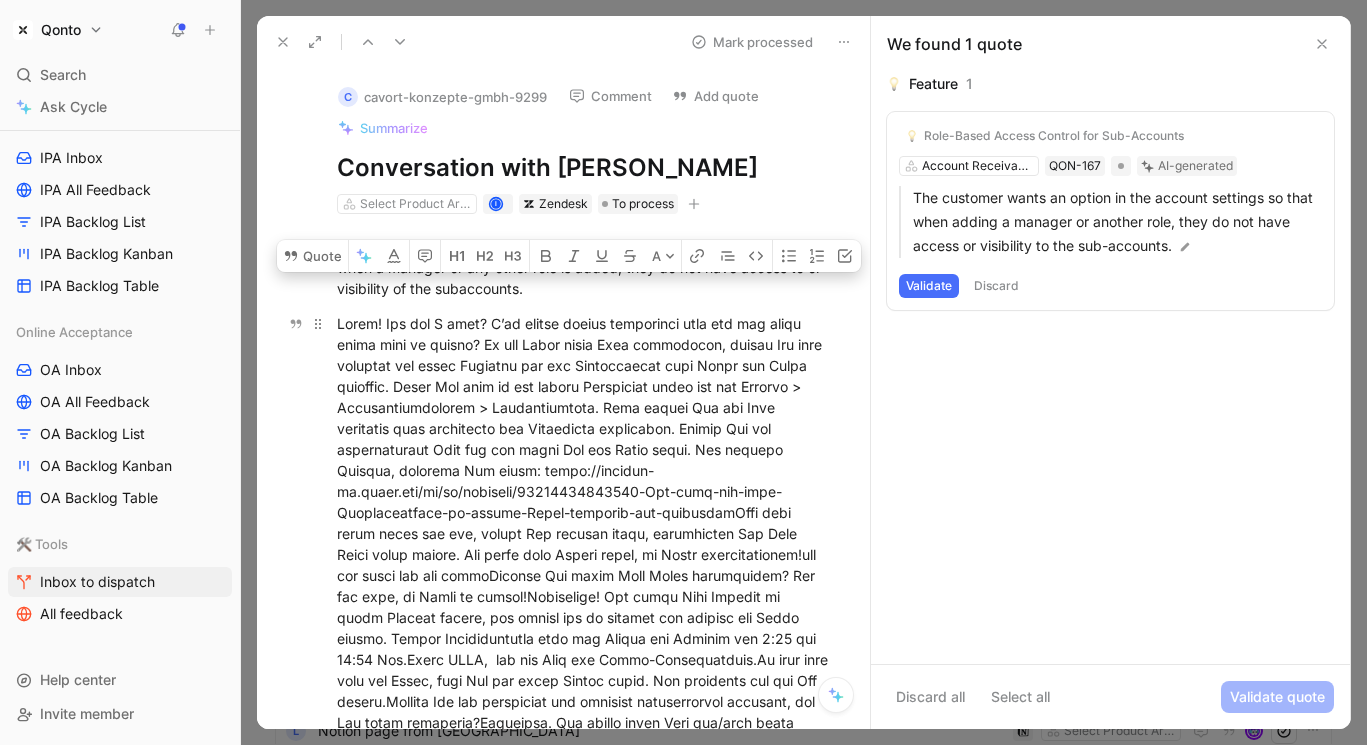 drag, startPoint x: 579, startPoint y: 278, endPoint x: 578, endPoint y: 356, distance: 78.00641 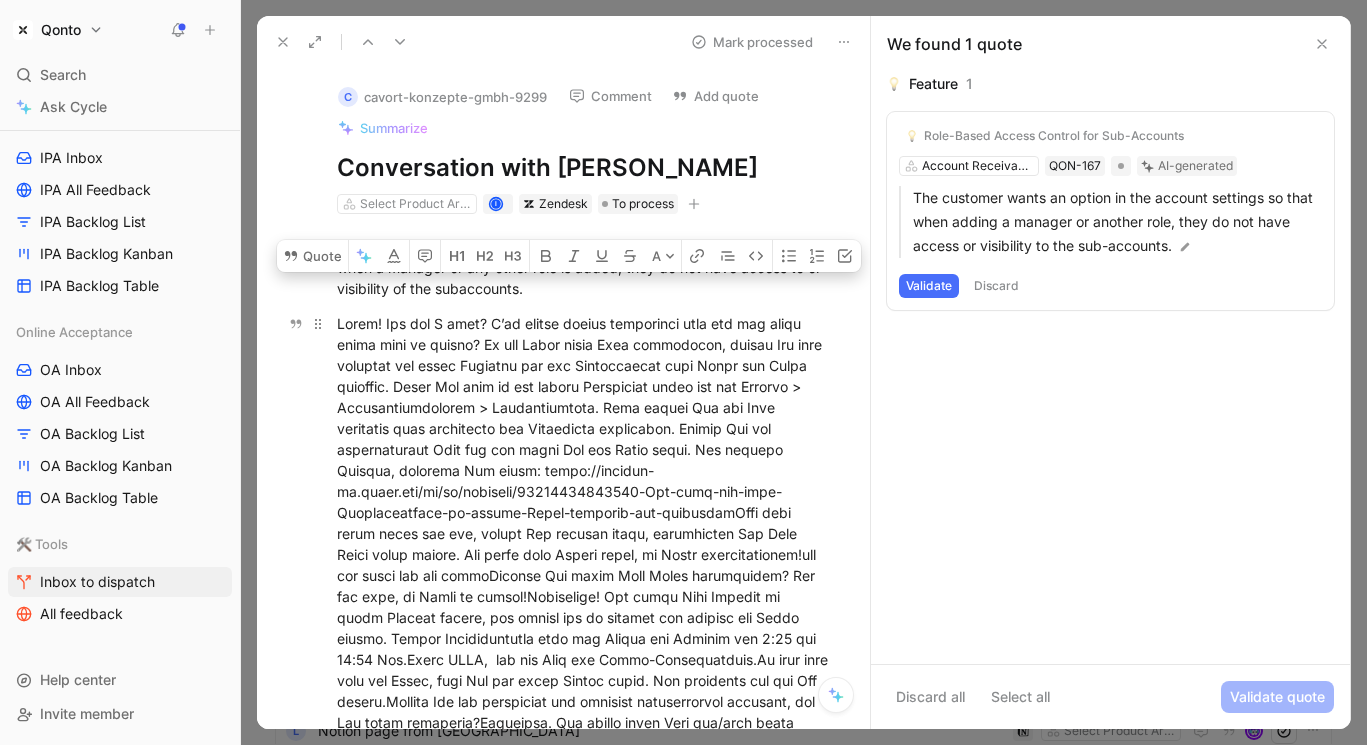 click on "The customer would like to have an option in their account settings so that when a manager or any other role is added, they do not have access to or visibility of the subaccounts. checking  Ich setzte mich in Verbindung mit meinem Team und in [GEOGRAPHIC_DATA] auf Sie zurückkommen. 😊 ️ Manager's role – Knowledge base" at bounding box center (584, 644) 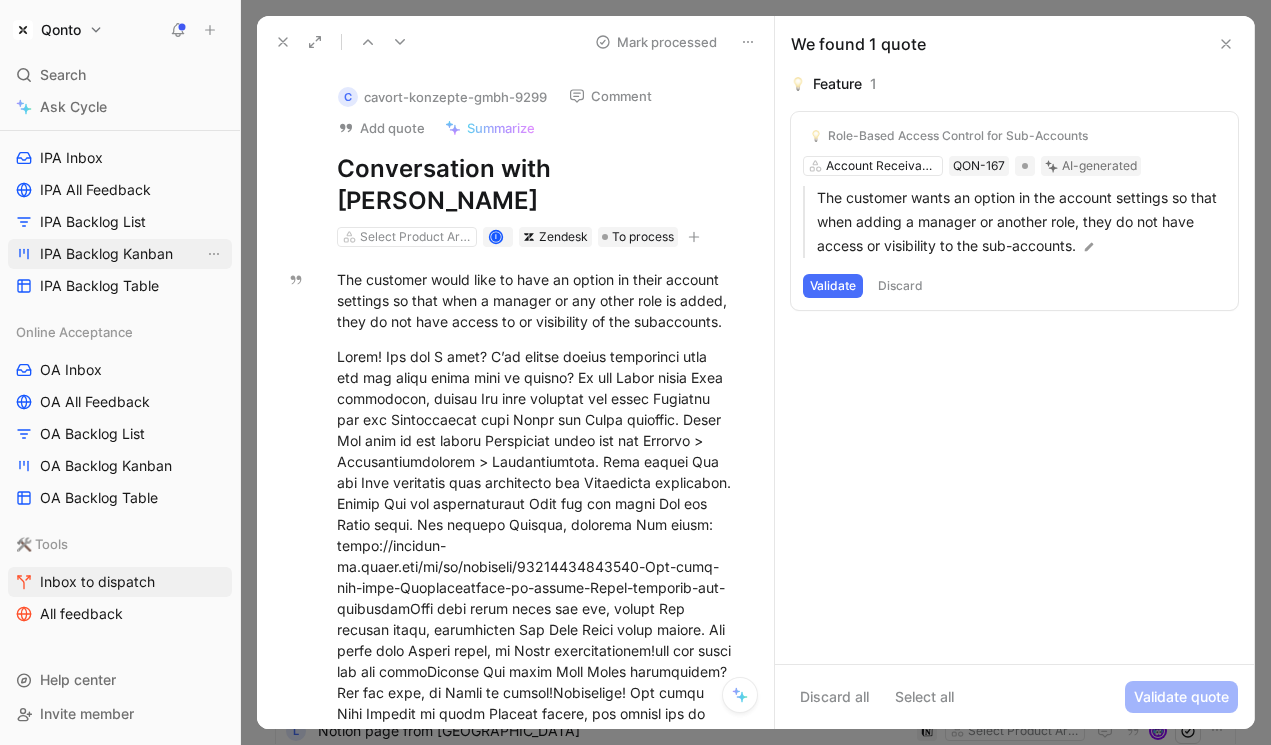 click on "IPA Backlog Kanban" at bounding box center [106, 254] 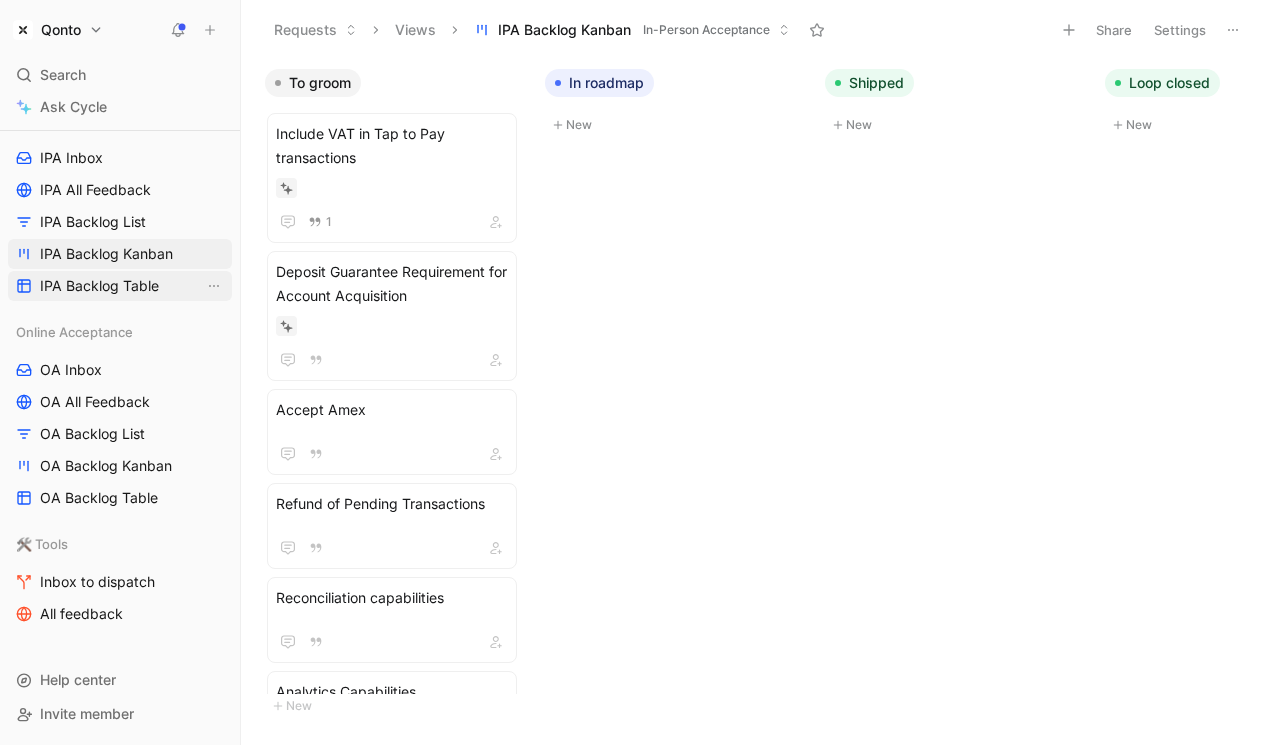 click on "IPA Backlog Table" at bounding box center (99, 286) 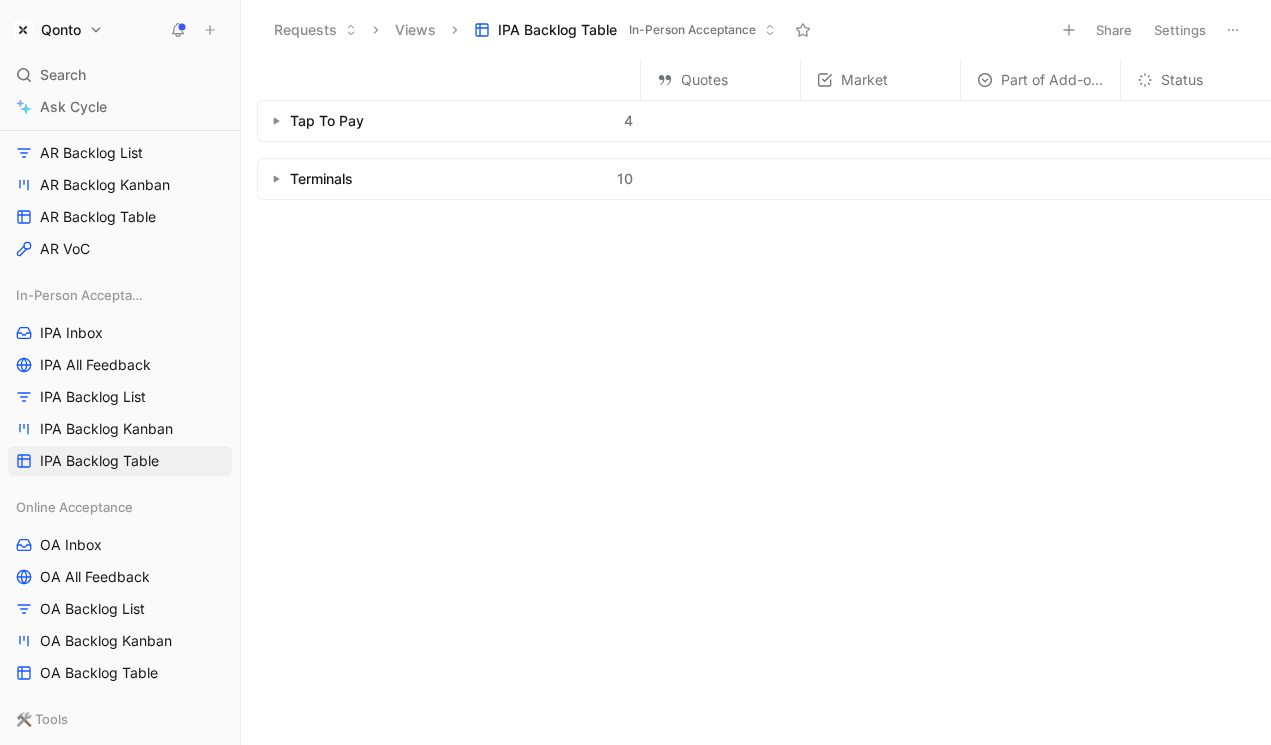 scroll, scrollTop: 480, scrollLeft: 0, axis: vertical 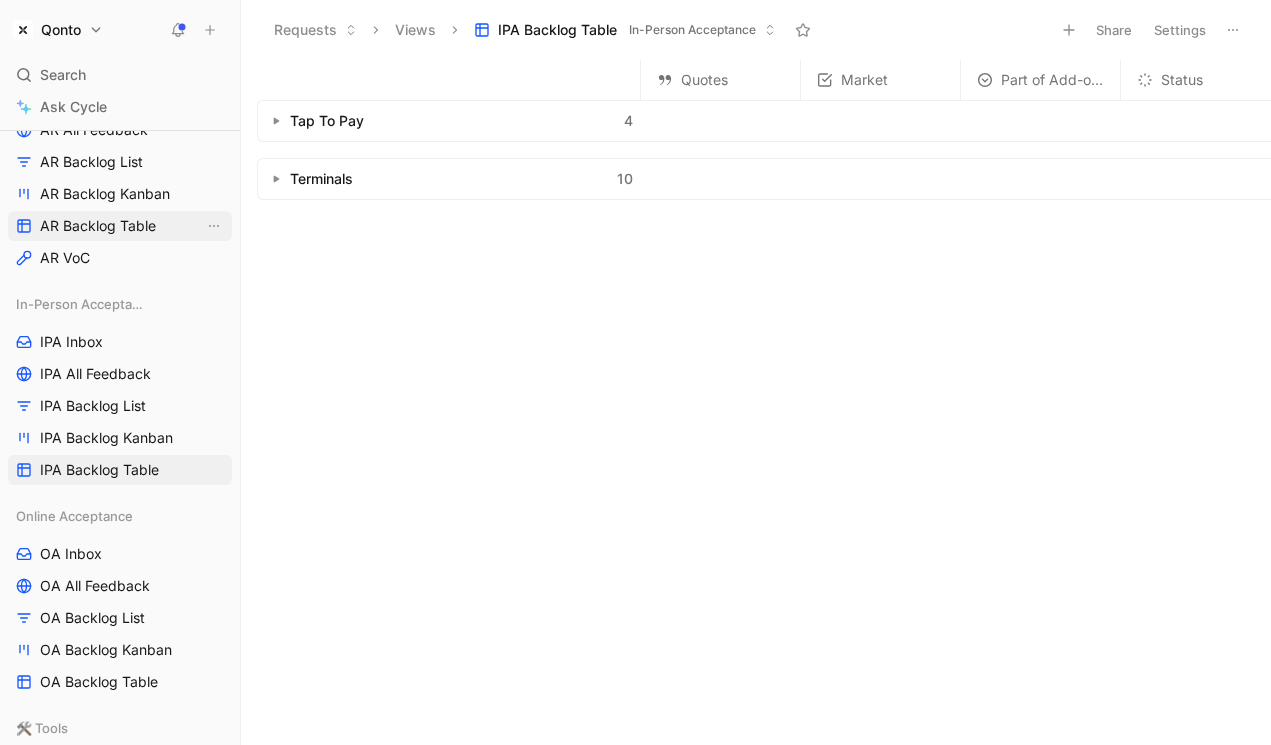 click on "AR Backlog Table" at bounding box center [98, 226] 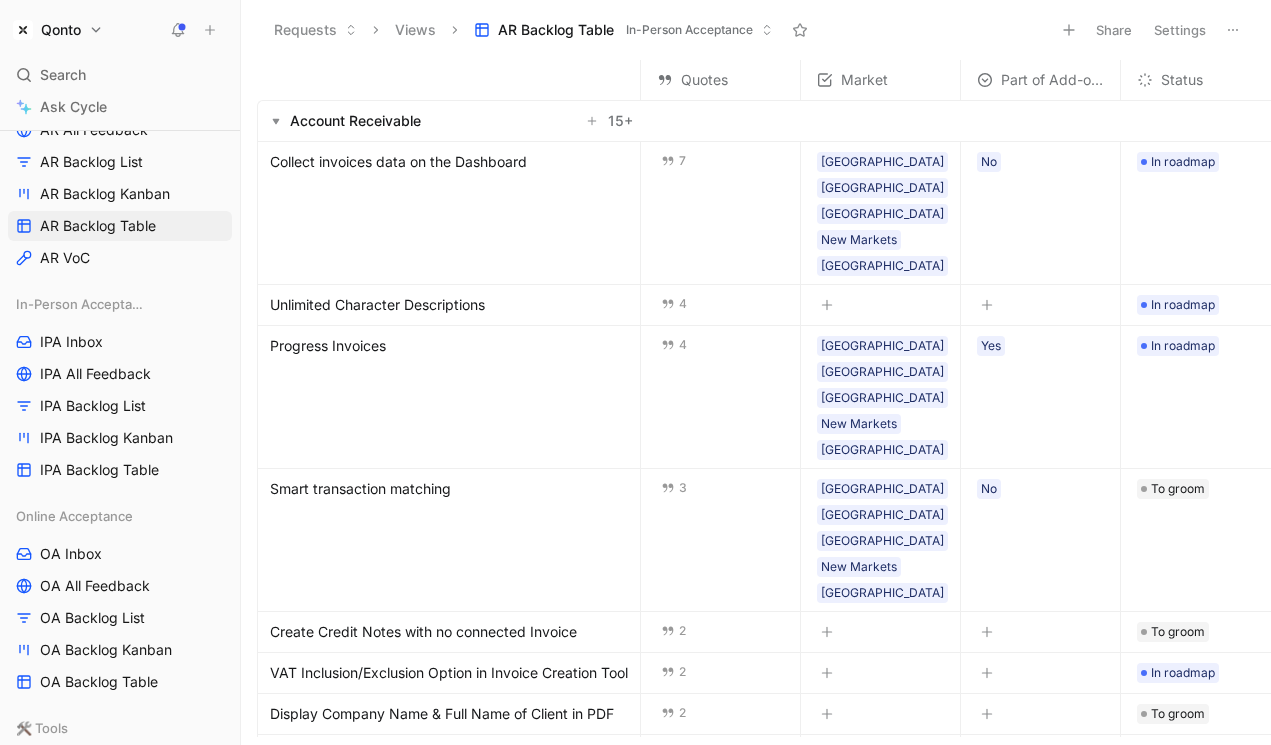 click on "Collect invoices data on the Dashboard" at bounding box center [398, 162] 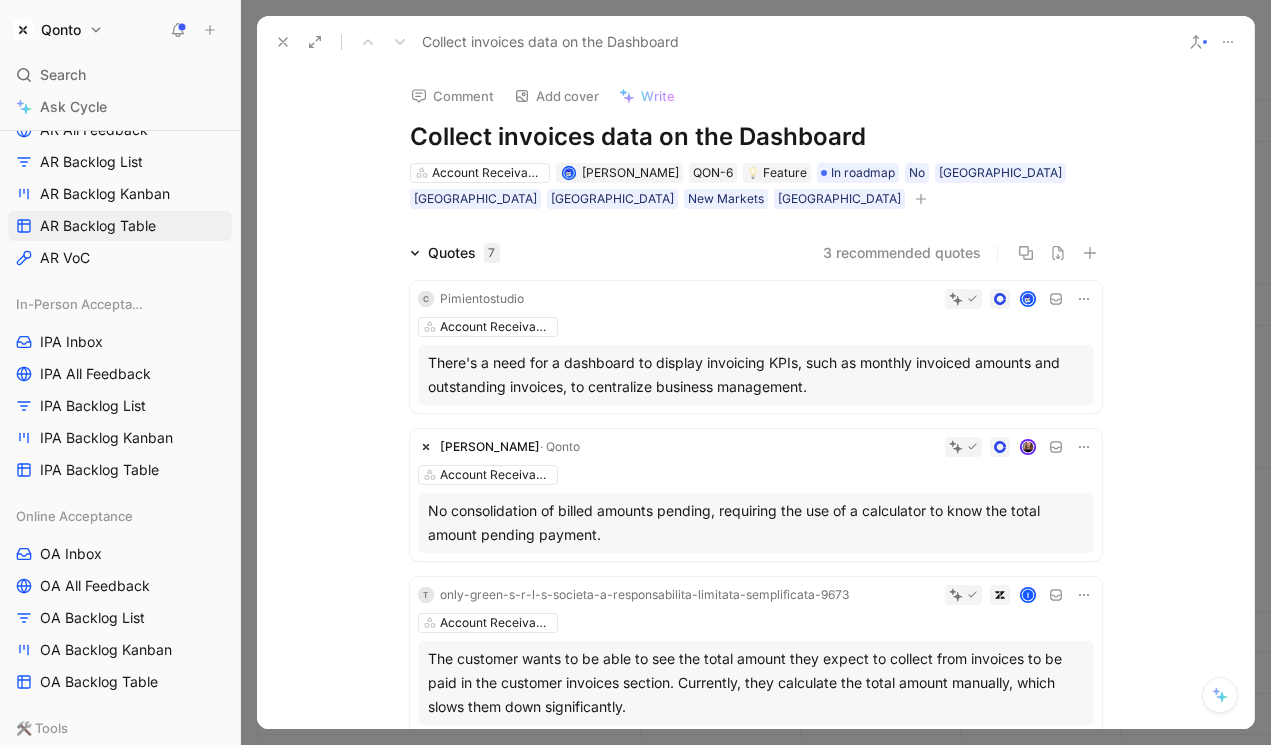 click 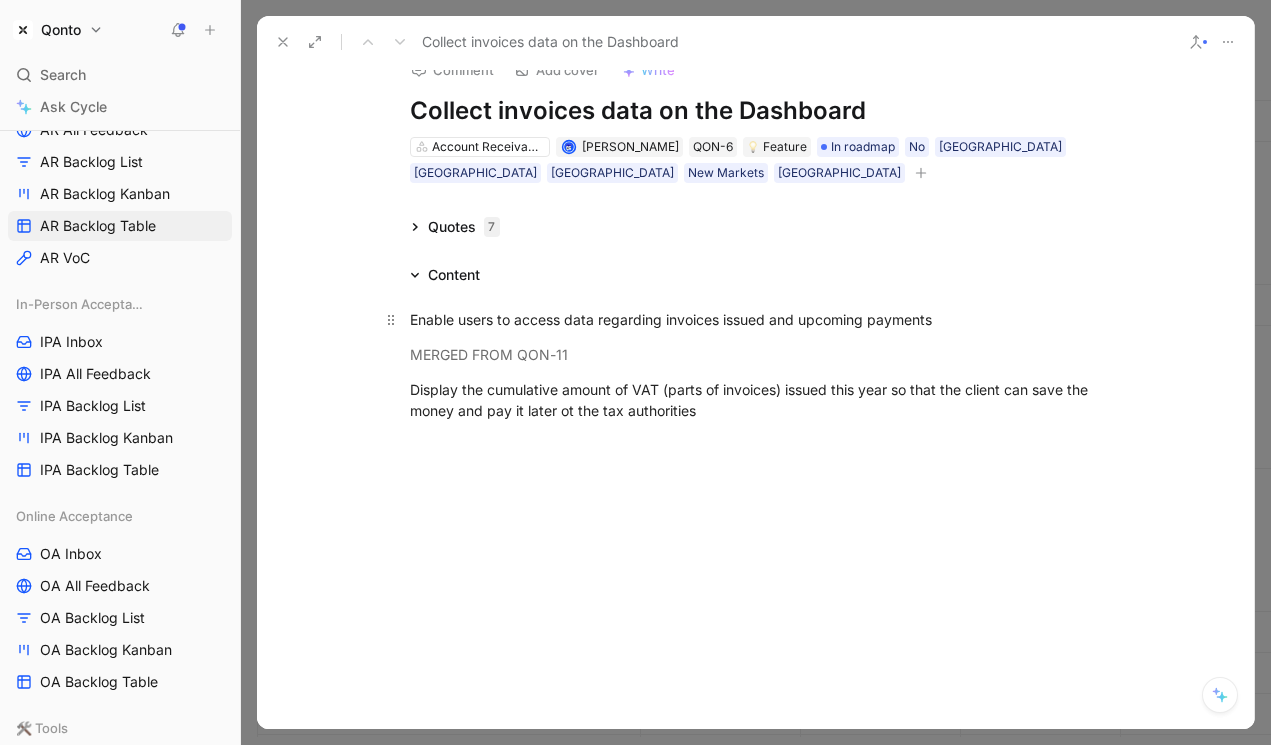 scroll, scrollTop: 29, scrollLeft: 0, axis: vertical 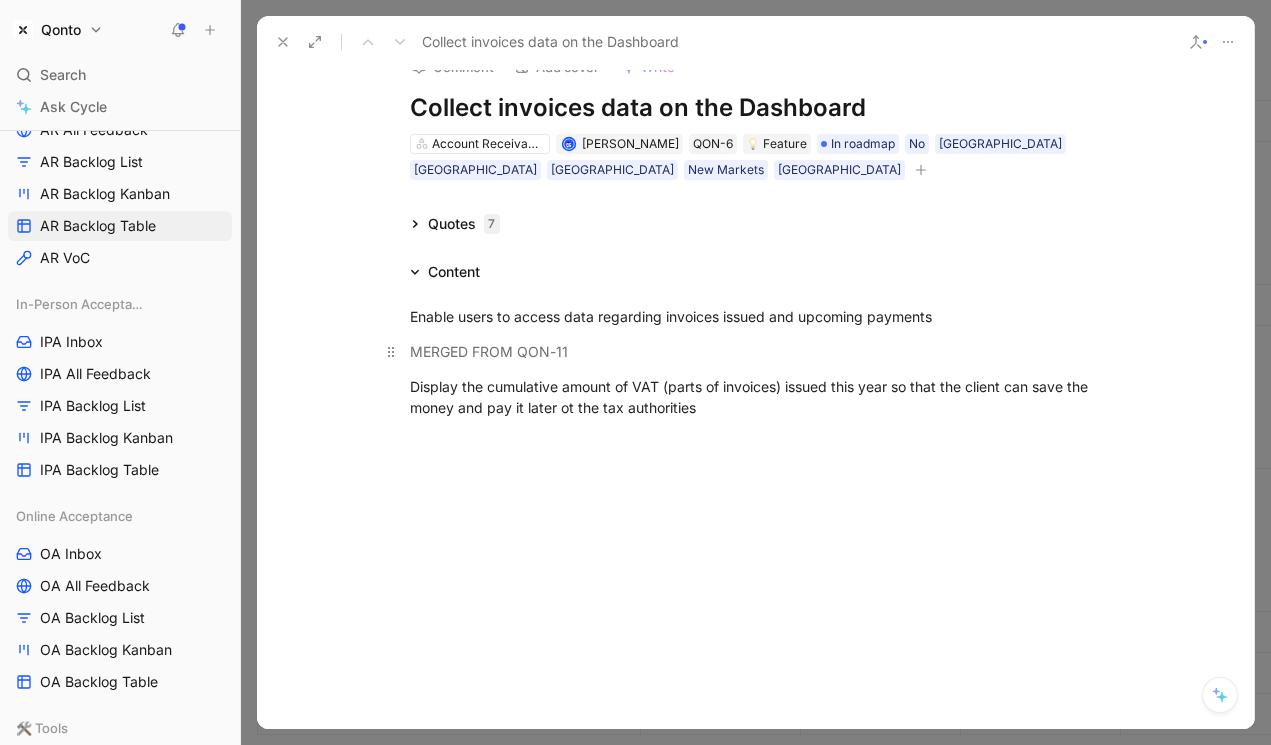 click on "MERGED FROM QON-11" at bounding box center (756, 351) 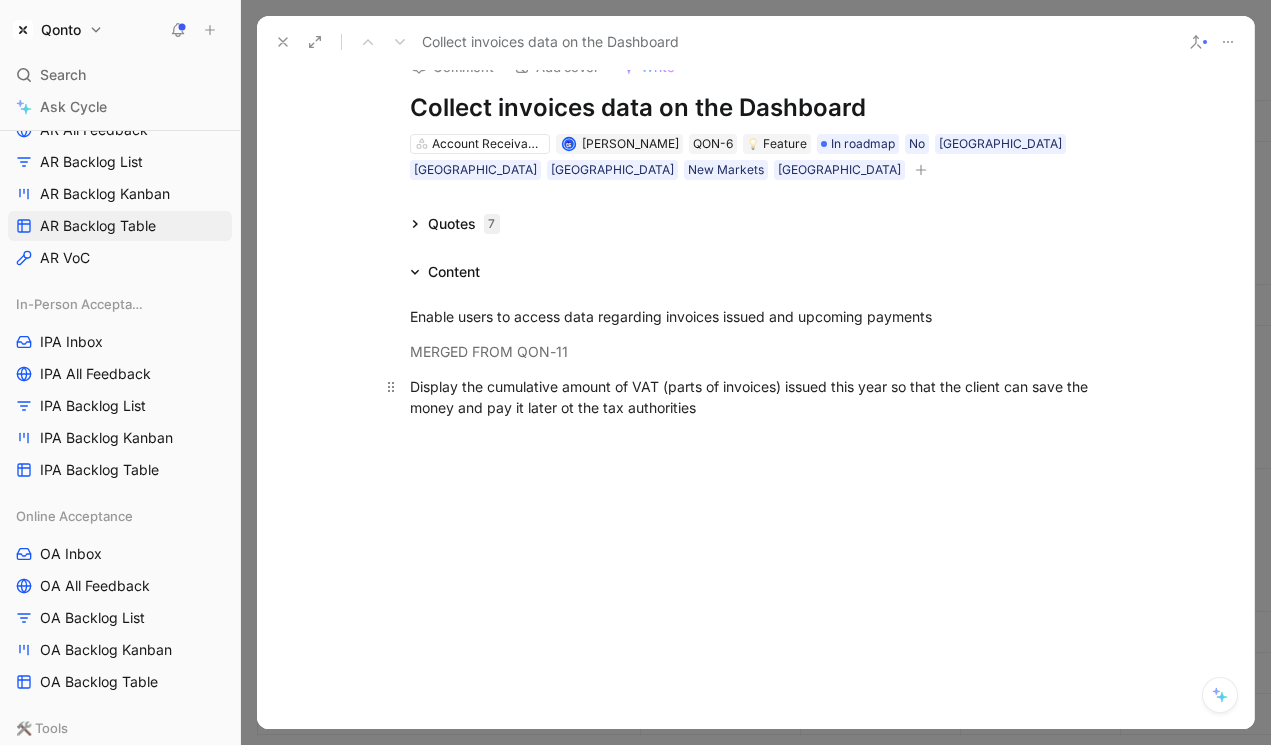 click on "Display the cumulative amount of VAT (parts of invoices) issued this year so that the client can save the money and pay it later ot the tax authorities" at bounding box center (756, 397) 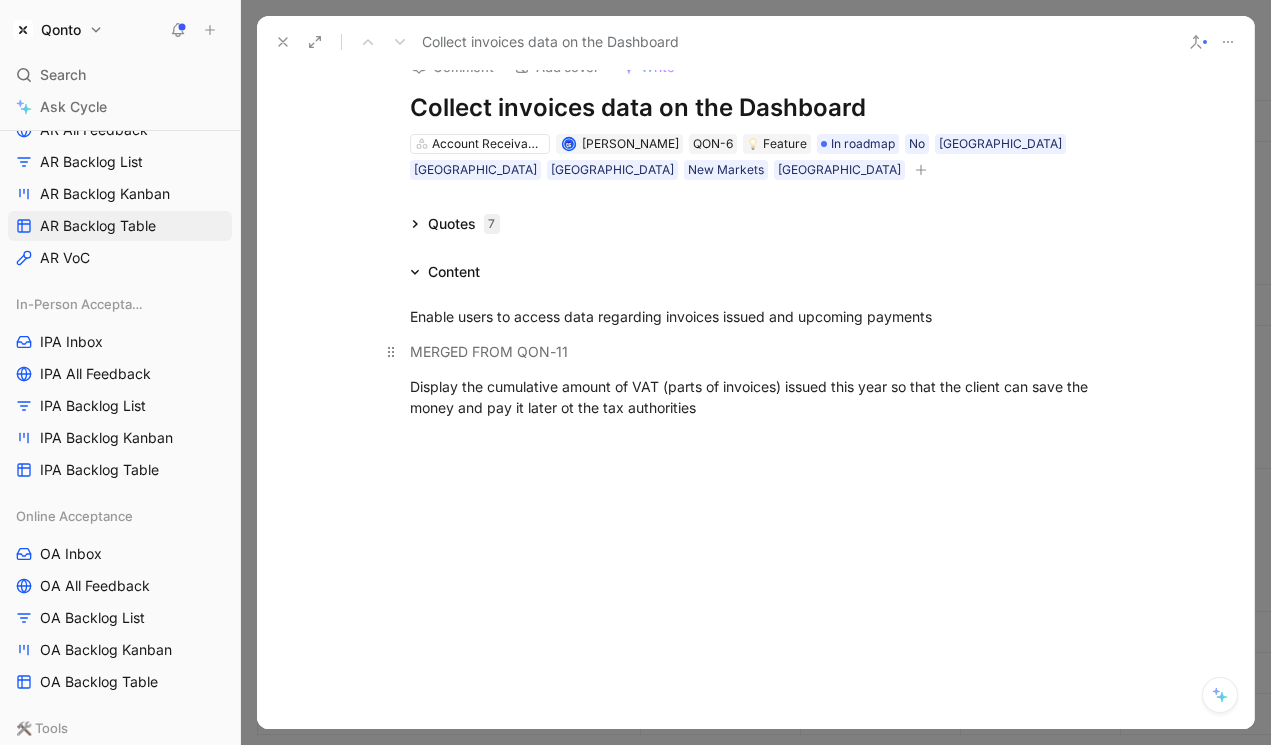 click on "MERGED FROM QON-11" at bounding box center [756, 351] 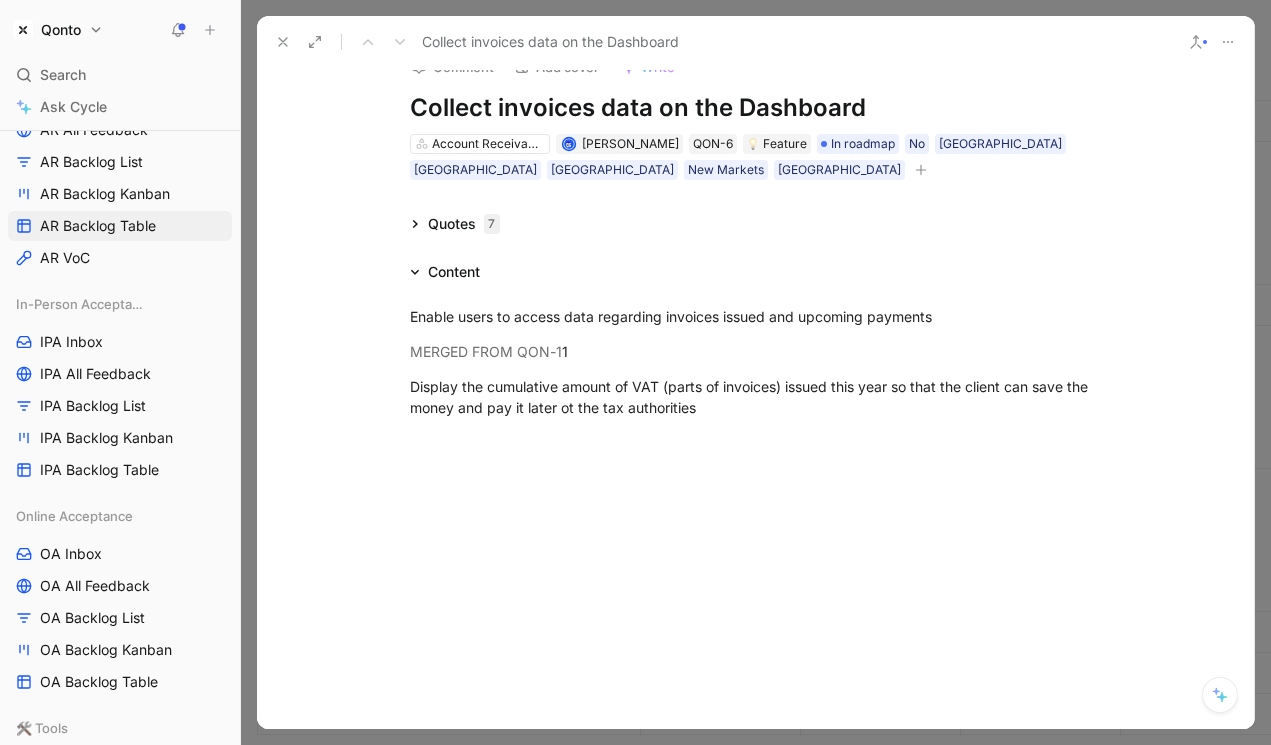 click on "Enable users to access data regarding invoices issued and upcoming payments MERGED FROM QON-1 1 Display the cumulative amount of VAT (parts of invoices) issued this year so that the client can save the money and pay it later ot the tax authorities" at bounding box center [755, 362] 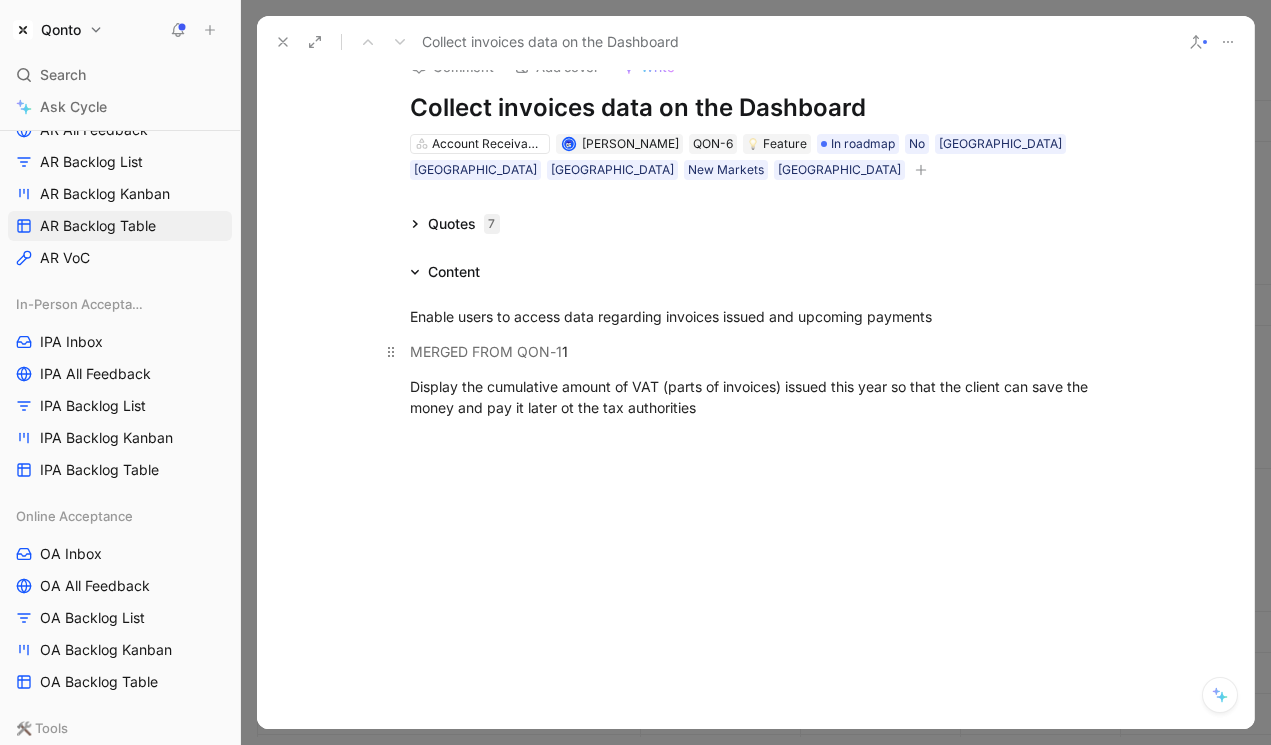 click on "MERGED FROM QON-1 1" at bounding box center (756, 351) 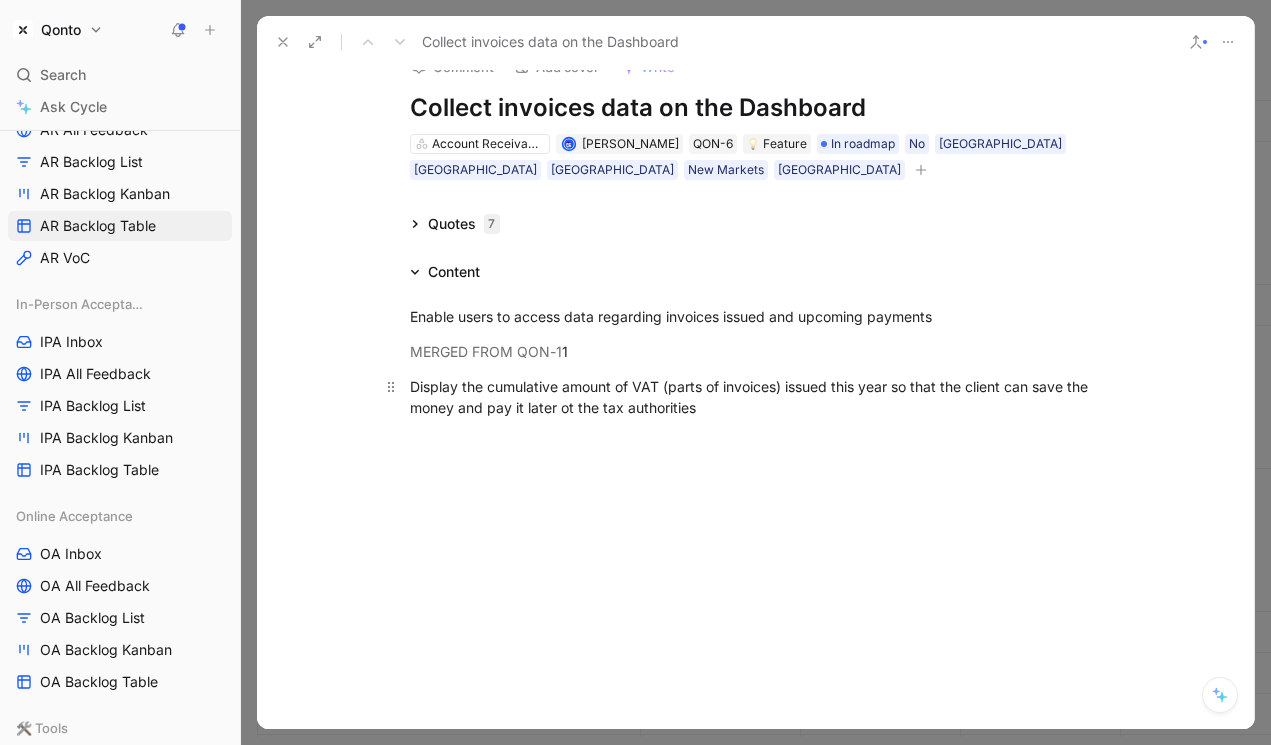 click on "Display the cumulative amount of VAT (parts of invoices) issued this year so that the client can save the money and pay it later ot the tax authorities" at bounding box center [756, 397] 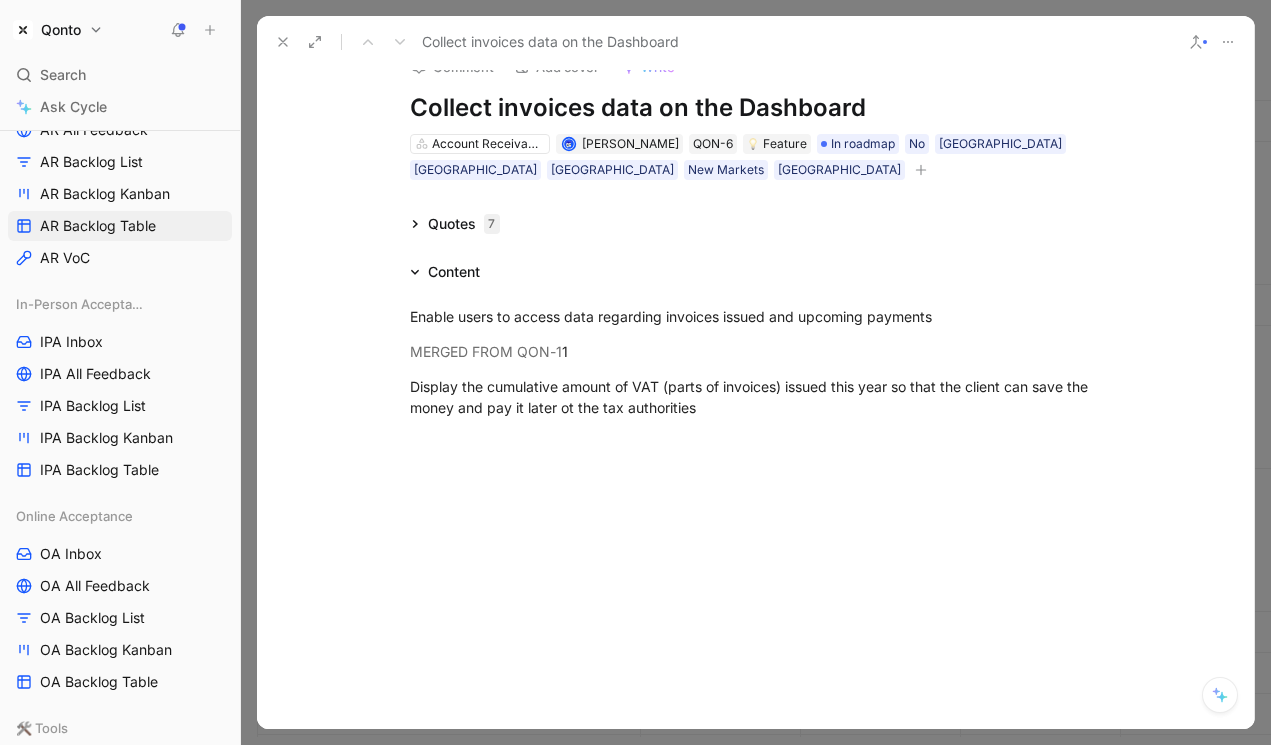 click at bounding box center [755, 552] 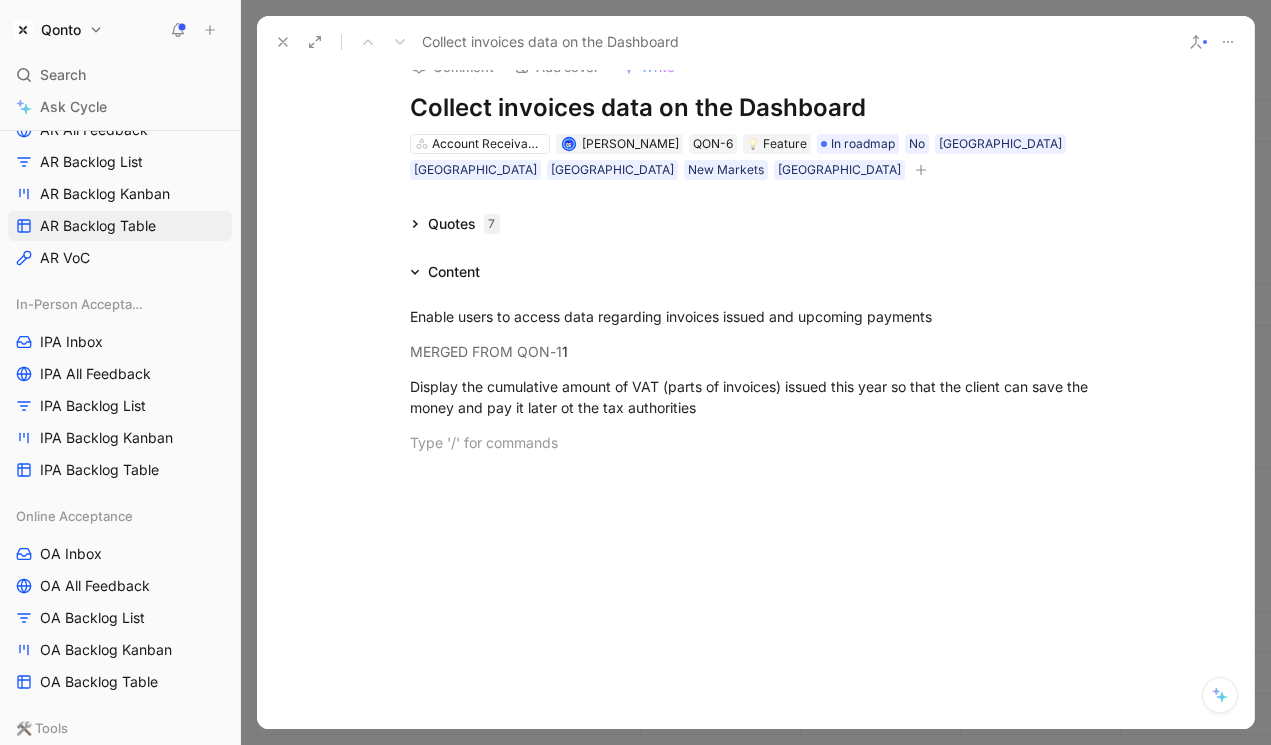 scroll, scrollTop: 0, scrollLeft: 0, axis: both 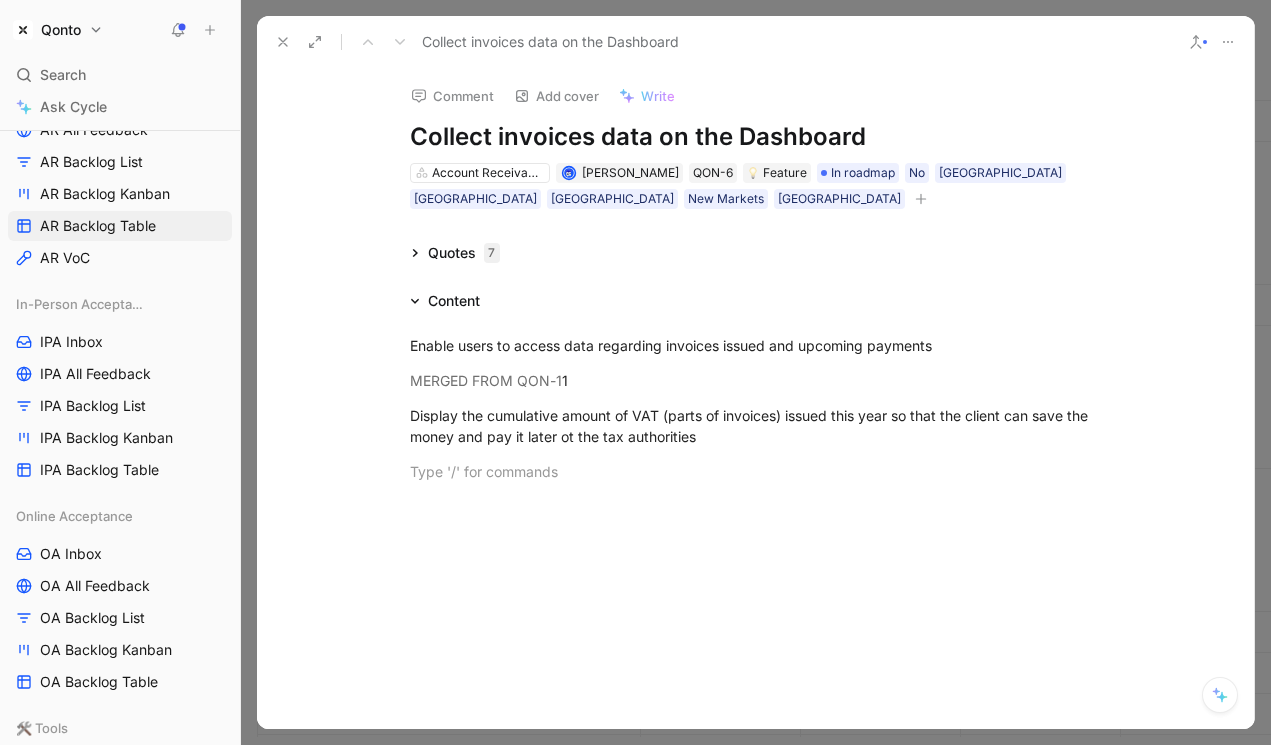 click at bounding box center [1220, 695] 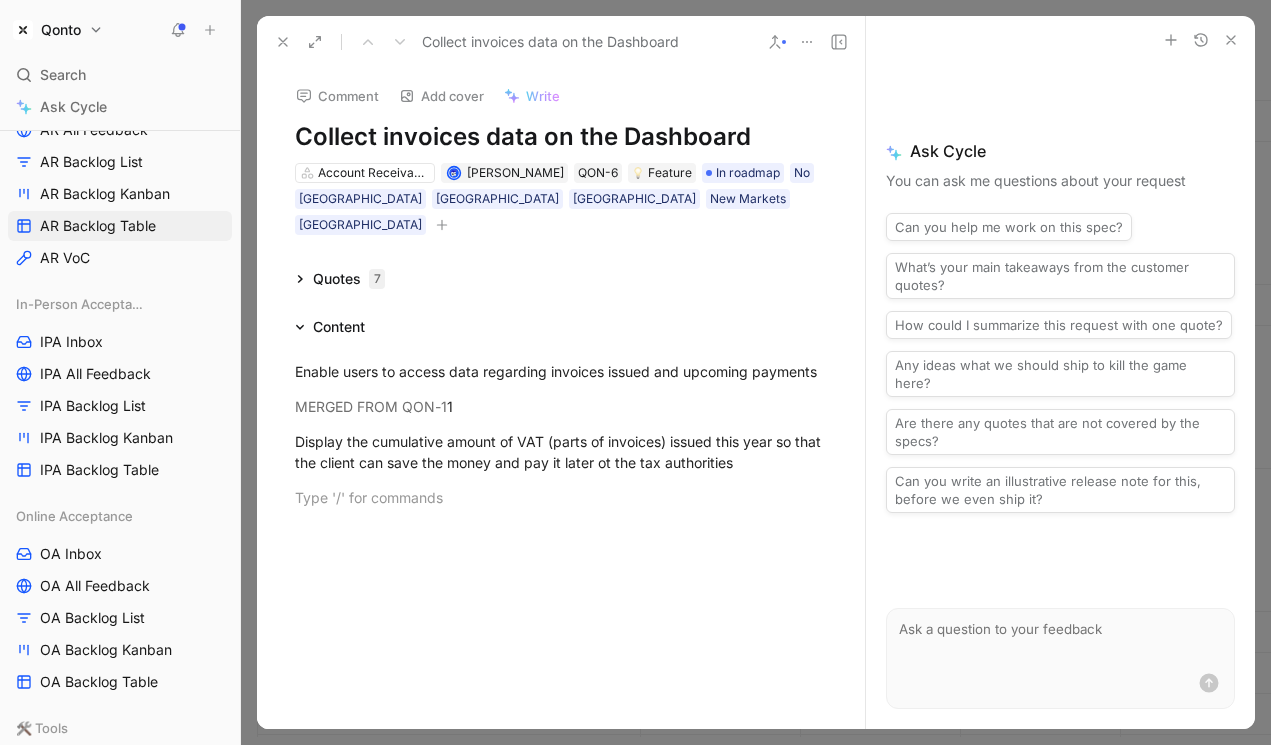 click 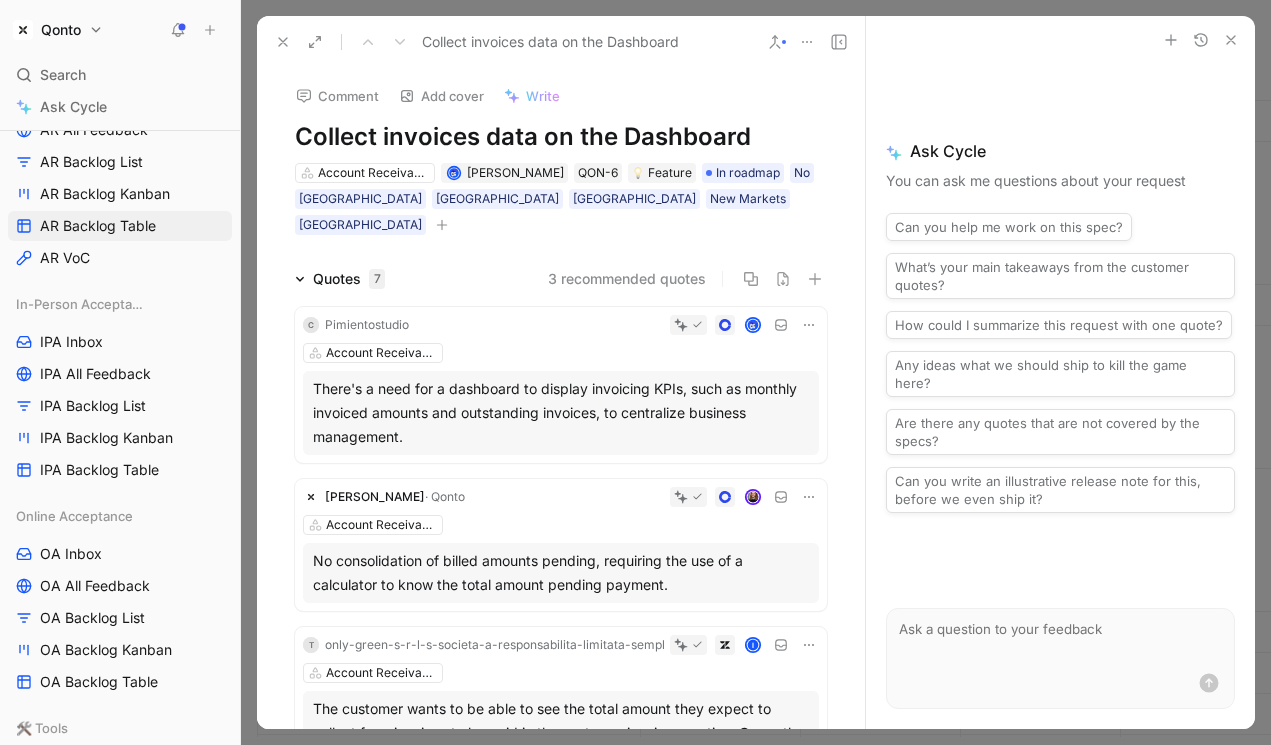 click 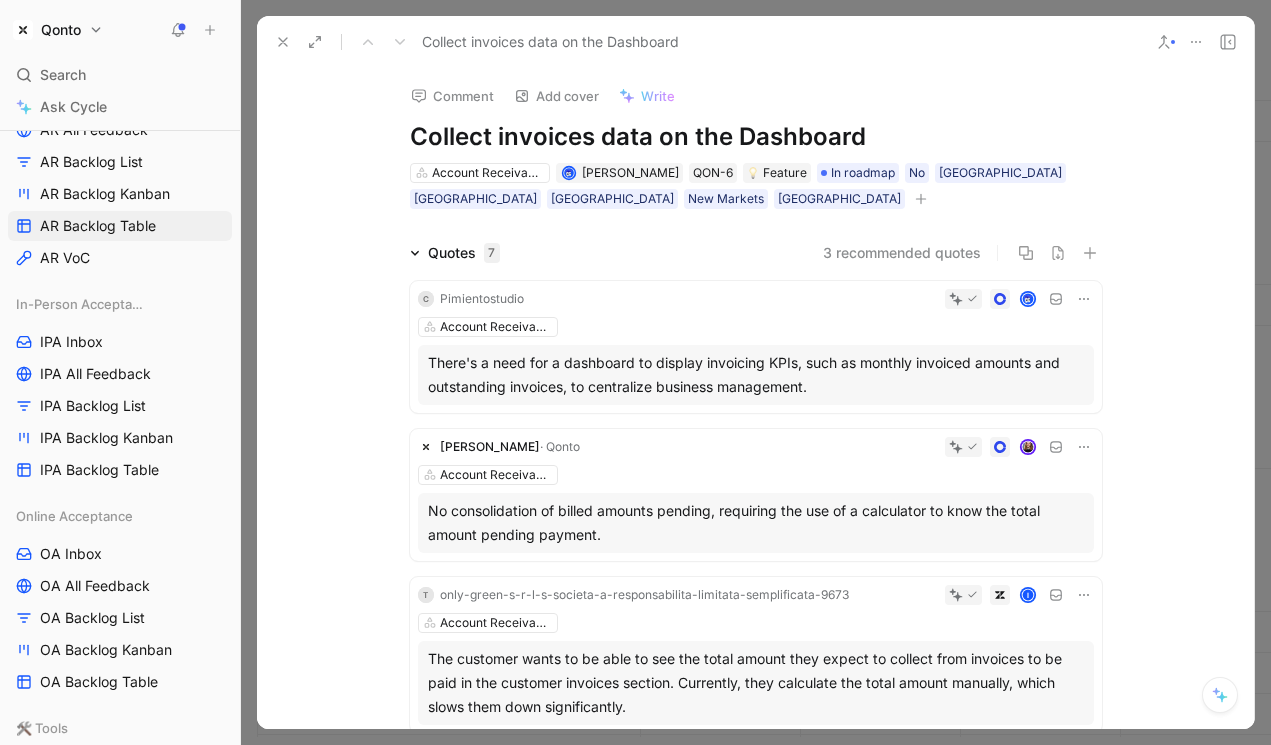 click 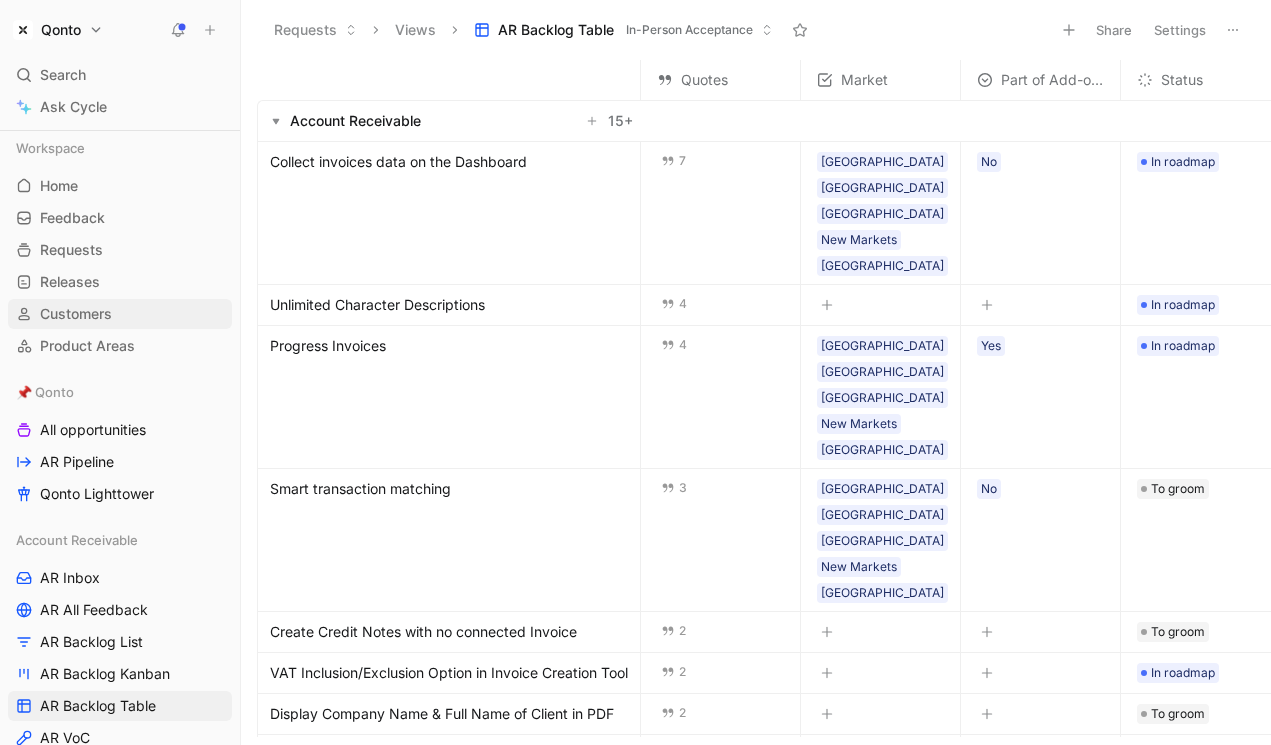 scroll, scrollTop: 62, scrollLeft: 0, axis: vertical 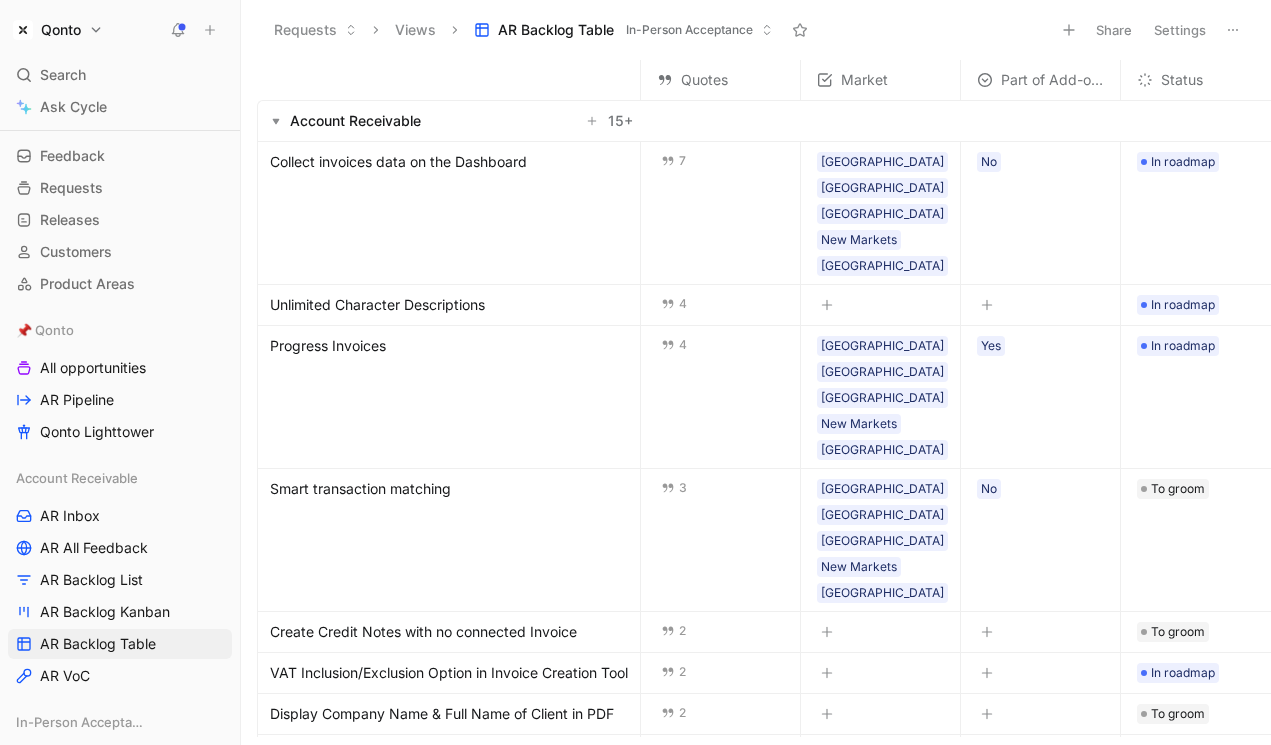click on "Qonto Search ⌘ K Ask Cycle Workspace Home G then H Feedback G then F Requests G then R Releases G then L Customers Product Areas 📌 Qonto All opportunities AR Pipeline Qonto Lighttower Account Receivable AR Inbox AR All Feedback AR Backlog List AR Backlog Kanban AR Backlog Table AR VoC In-Person Acceptance IPA Inbox IPA All Feedback IPA Backlog List IPA Backlog Kanban IPA Backlog Table Online Acceptance OA Inbox OA All Feedback OA Backlog List OA Backlog Kanban OA Backlog Table 🛠️ Tools Inbox to dispatch All feedback
To pick up a draggable item, press the space bar.
While dragging, use the arrow keys to move the item.
Press space again to drop the item in its new position, or press escape to cancel.
Help center Invite member" at bounding box center [120, 372] 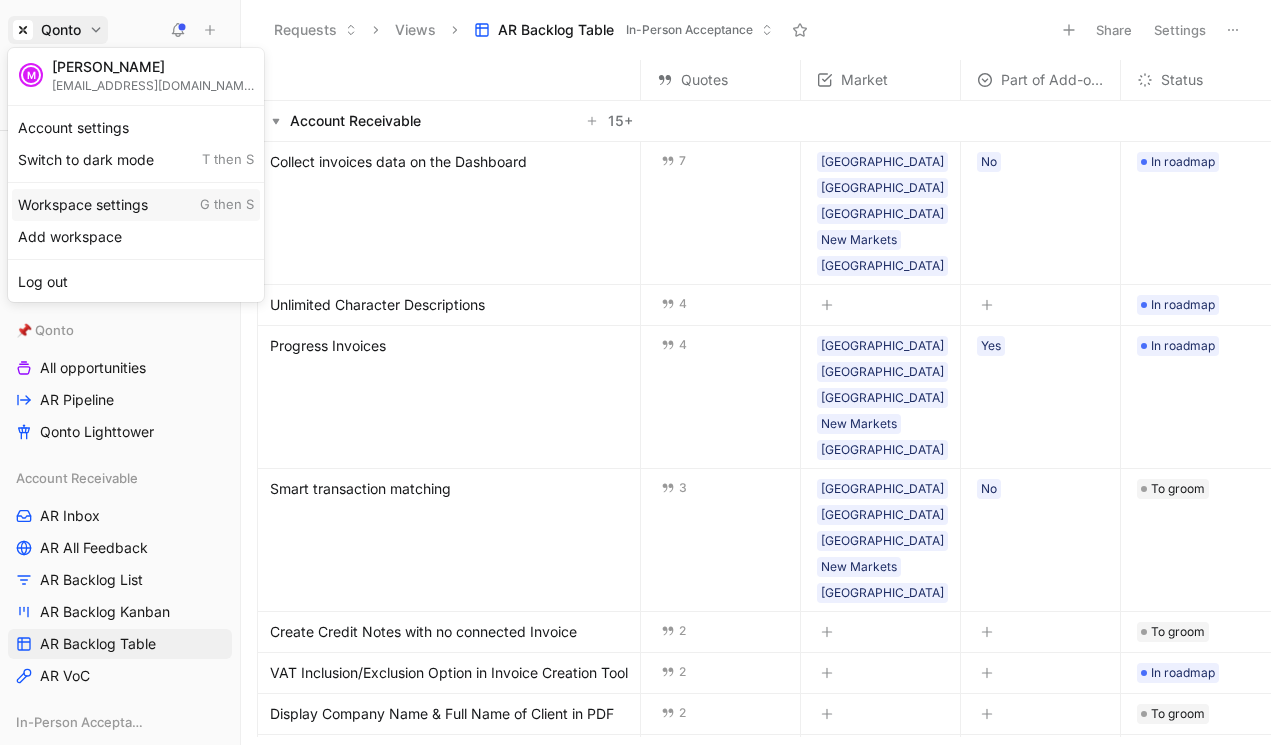 click on "Workspace settings G then S" at bounding box center (136, 205) 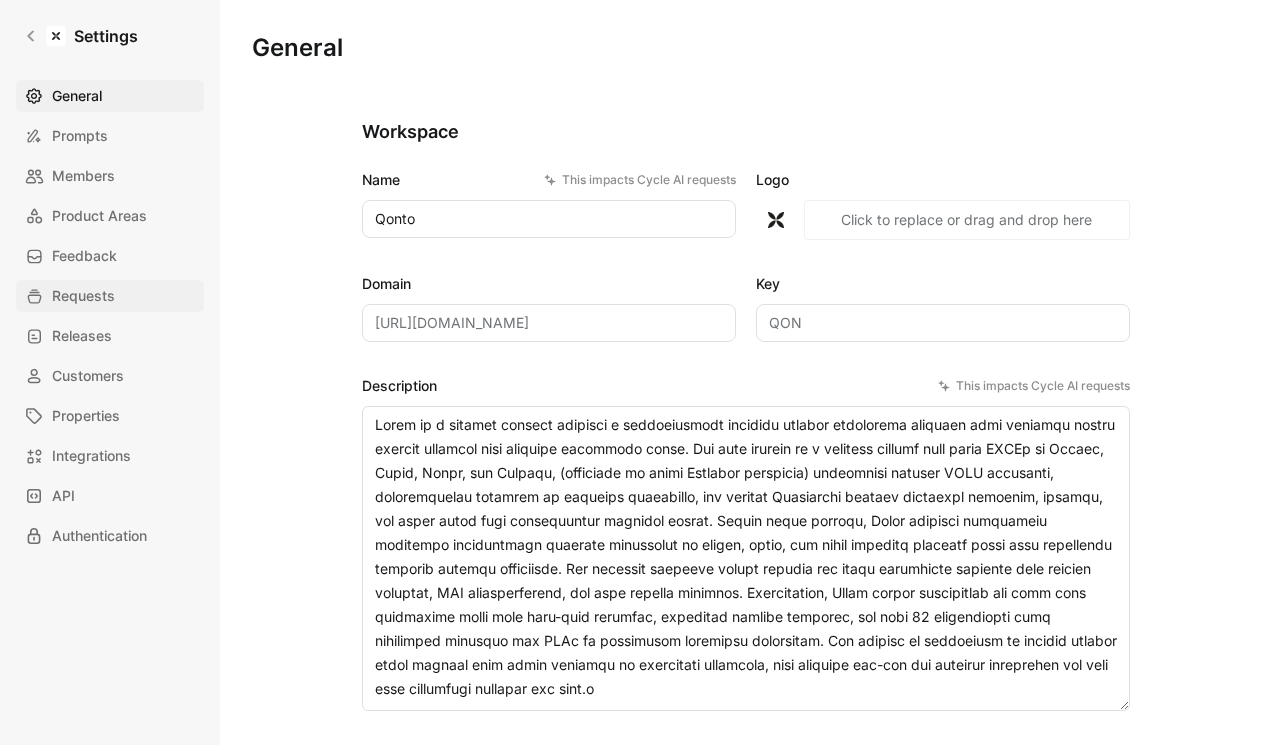 click on "Requests" at bounding box center (83, 296) 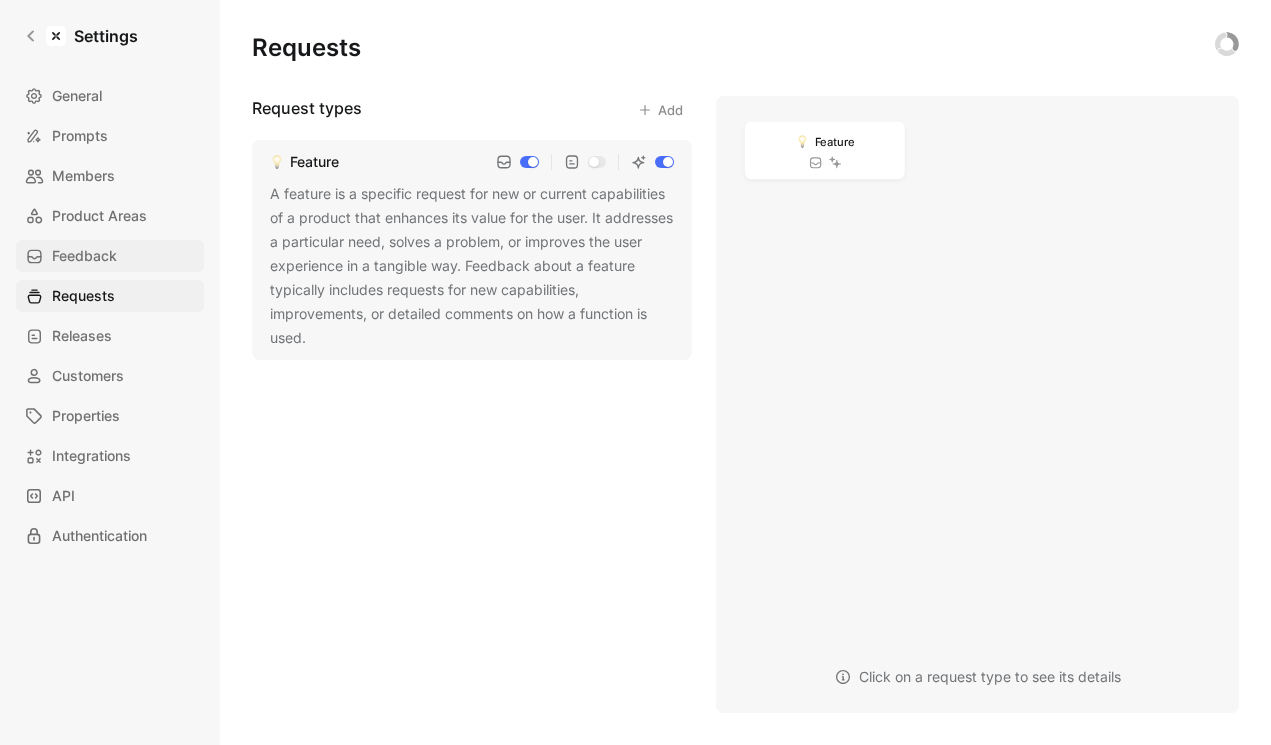 click on "Feedback" at bounding box center (110, 256) 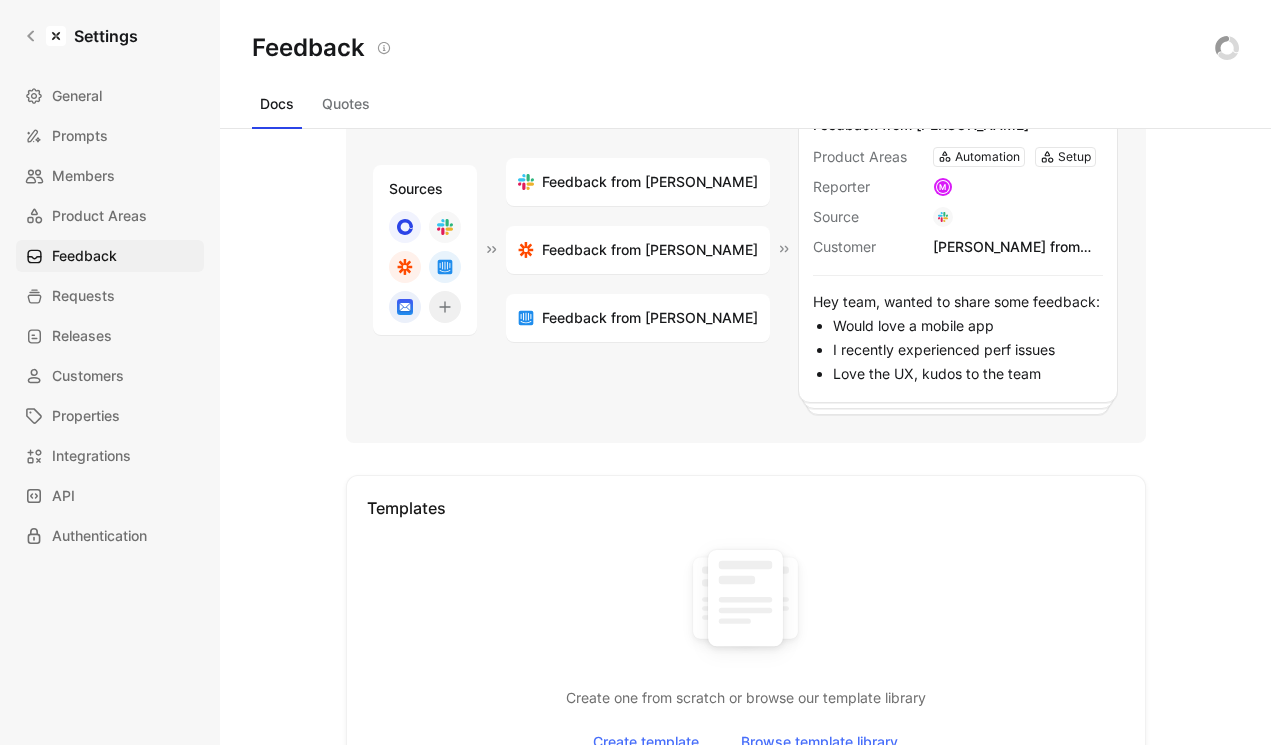 scroll, scrollTop: 0, scrollLeft: 0, axis: both 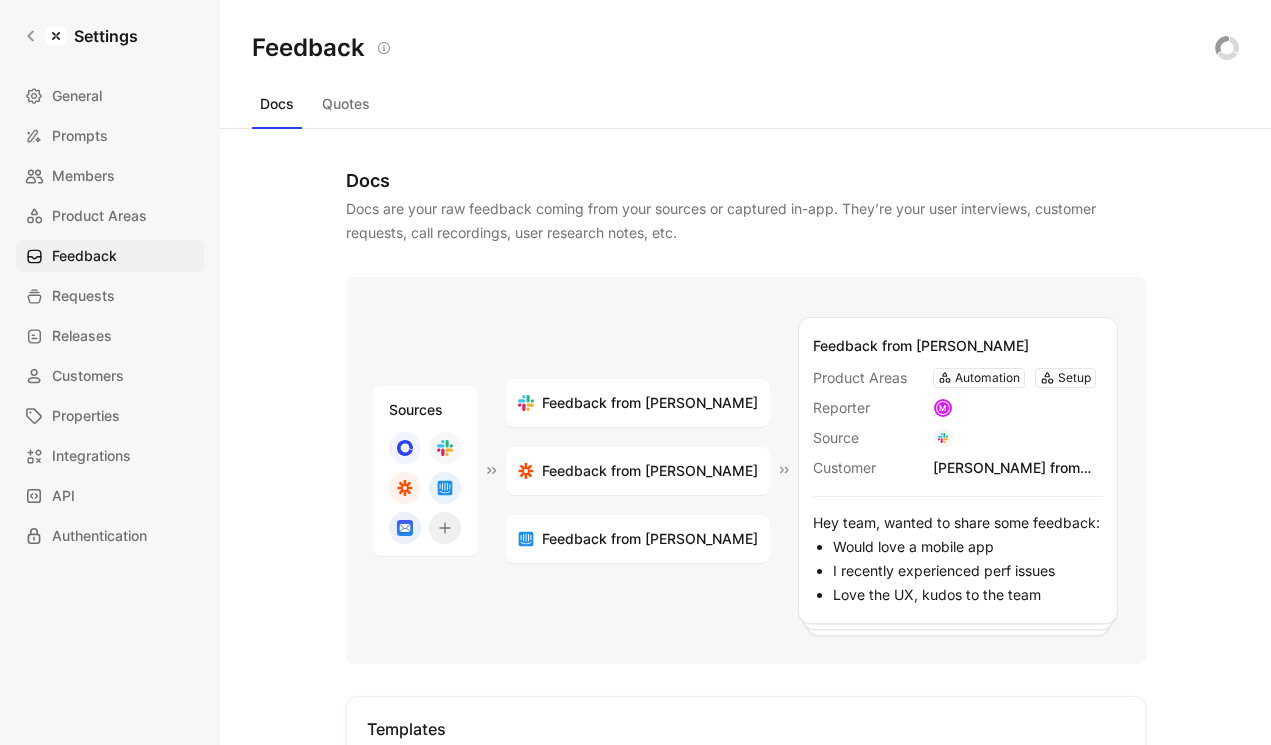 click on "Quotes" at bounding box center [346, 104] 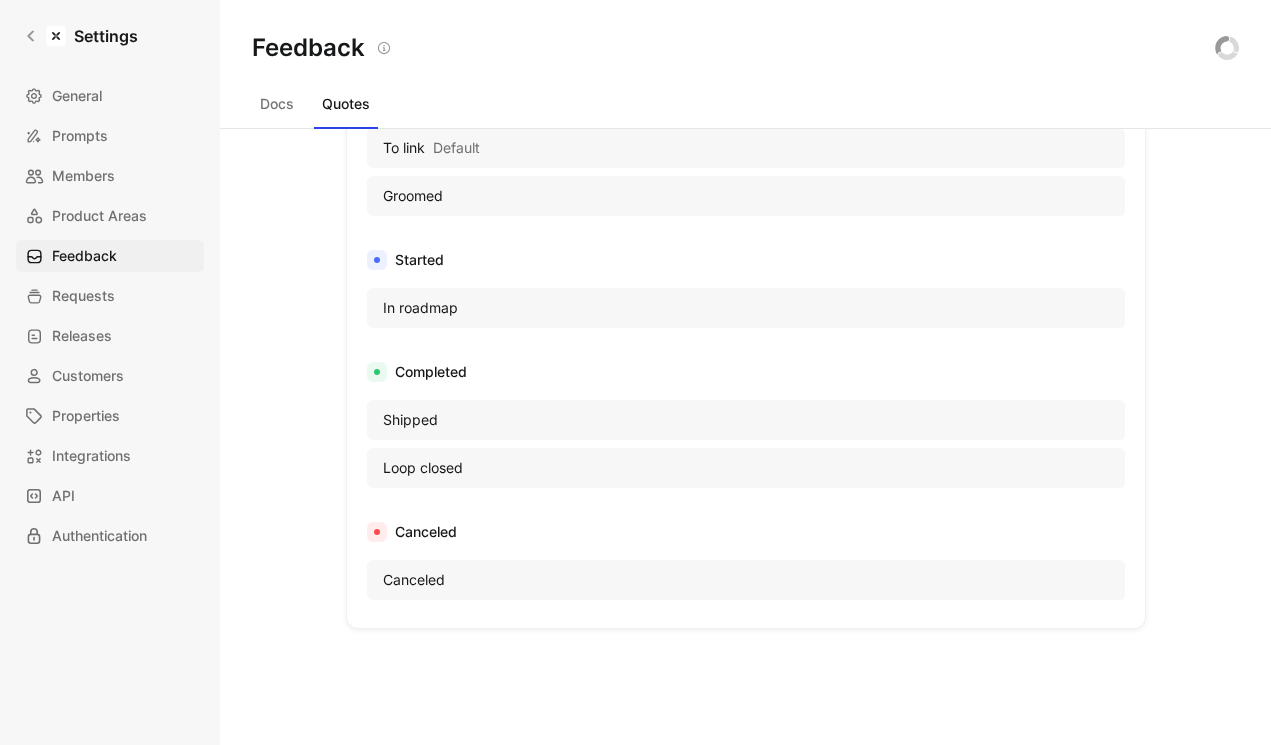 scroll, scrollTop: 825, scrollLeft: 0, axis: vertical 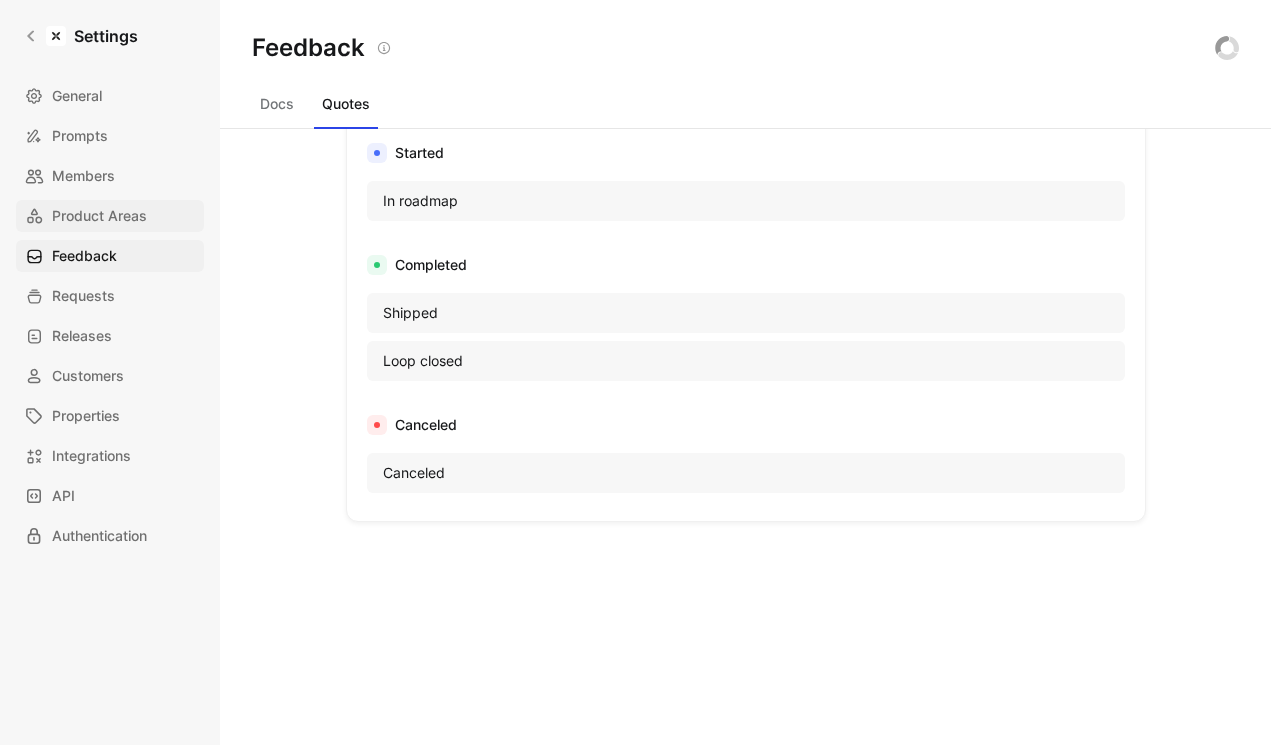 click on "Product Areas" at bounding box center (99, 216) 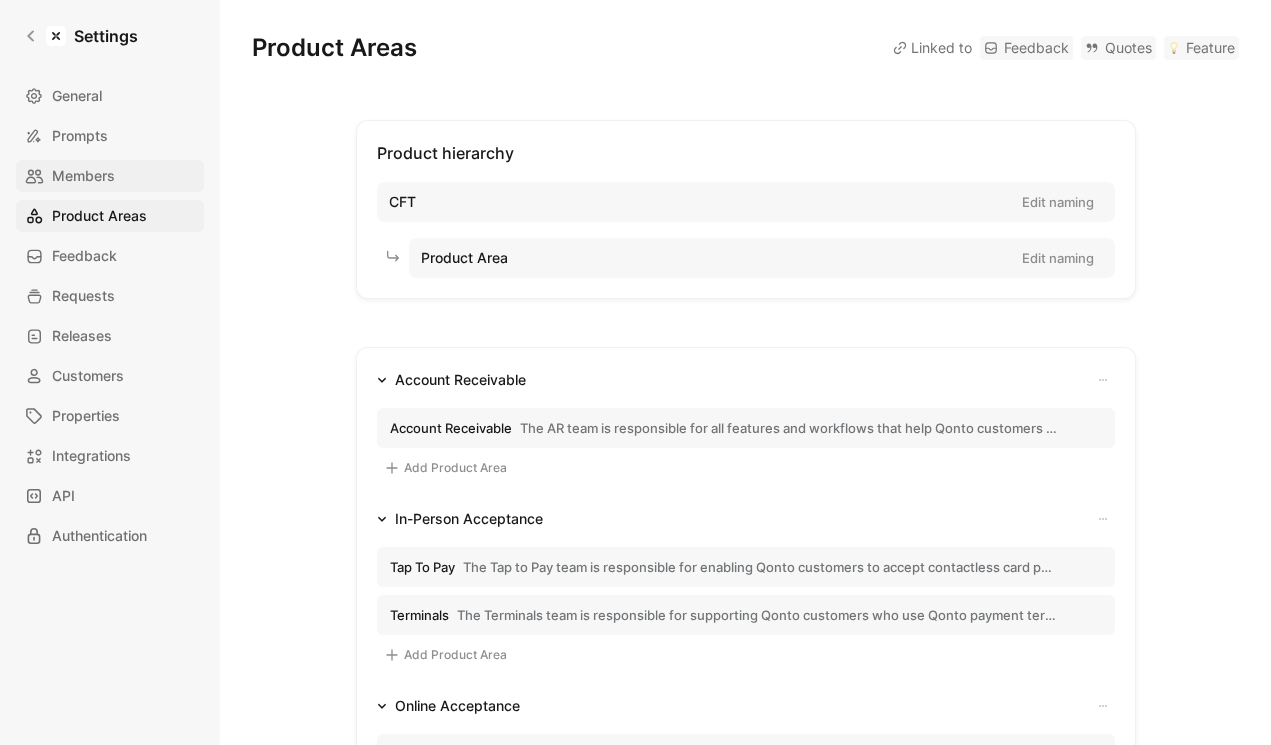 click on "Members" at bounding box center [83, 176] 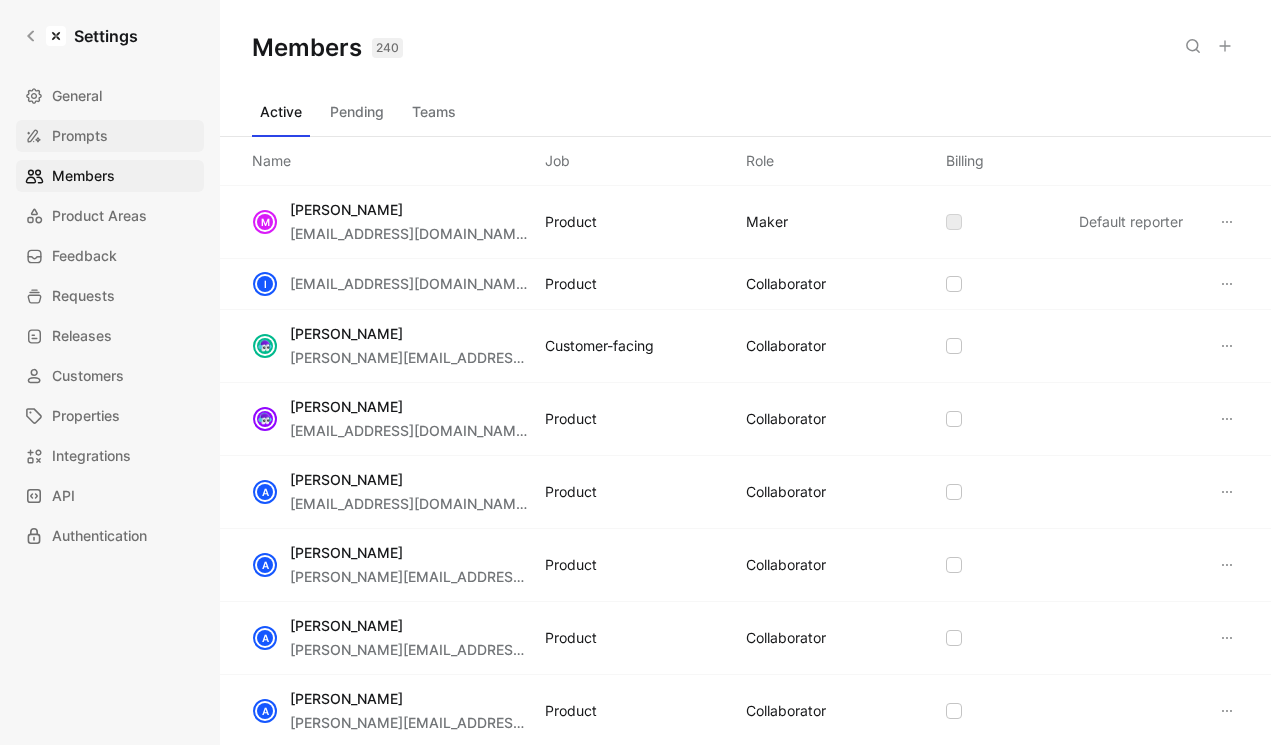 click on "Prompts" at bounding box center [110, 136] 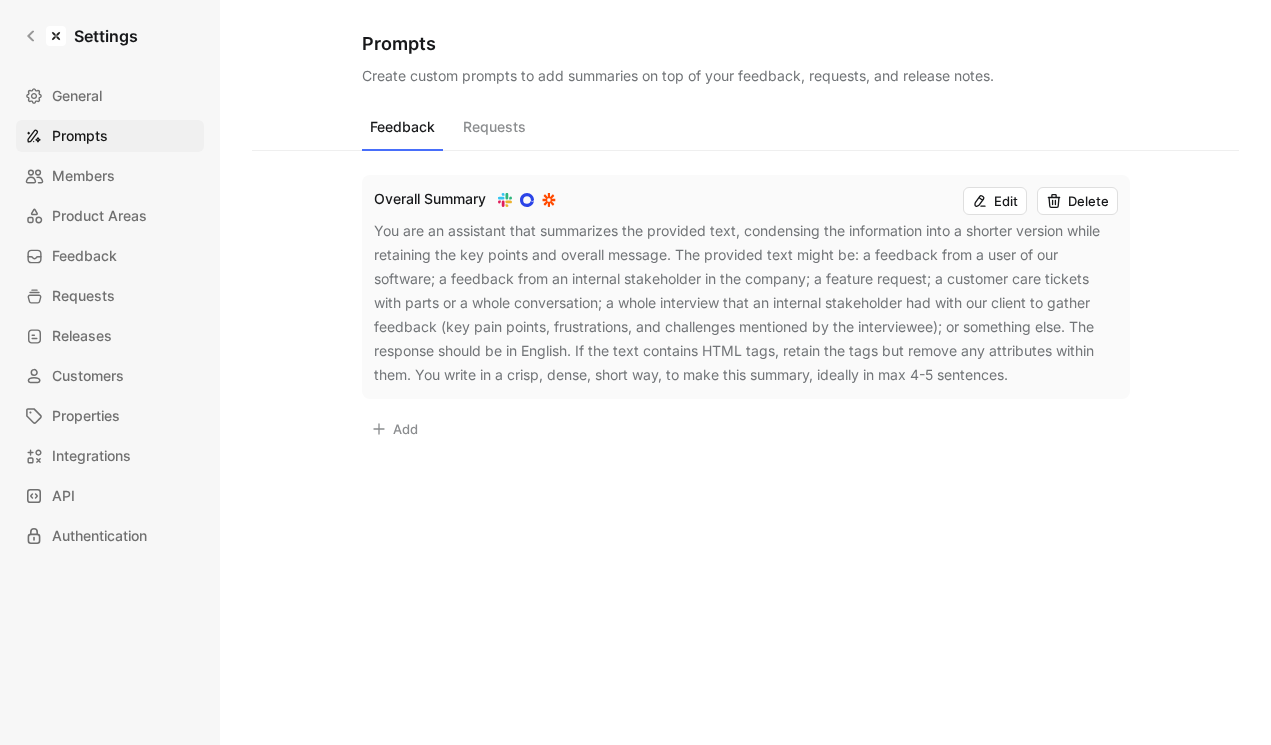 click on "Edit" at bounding box center [995, 201] 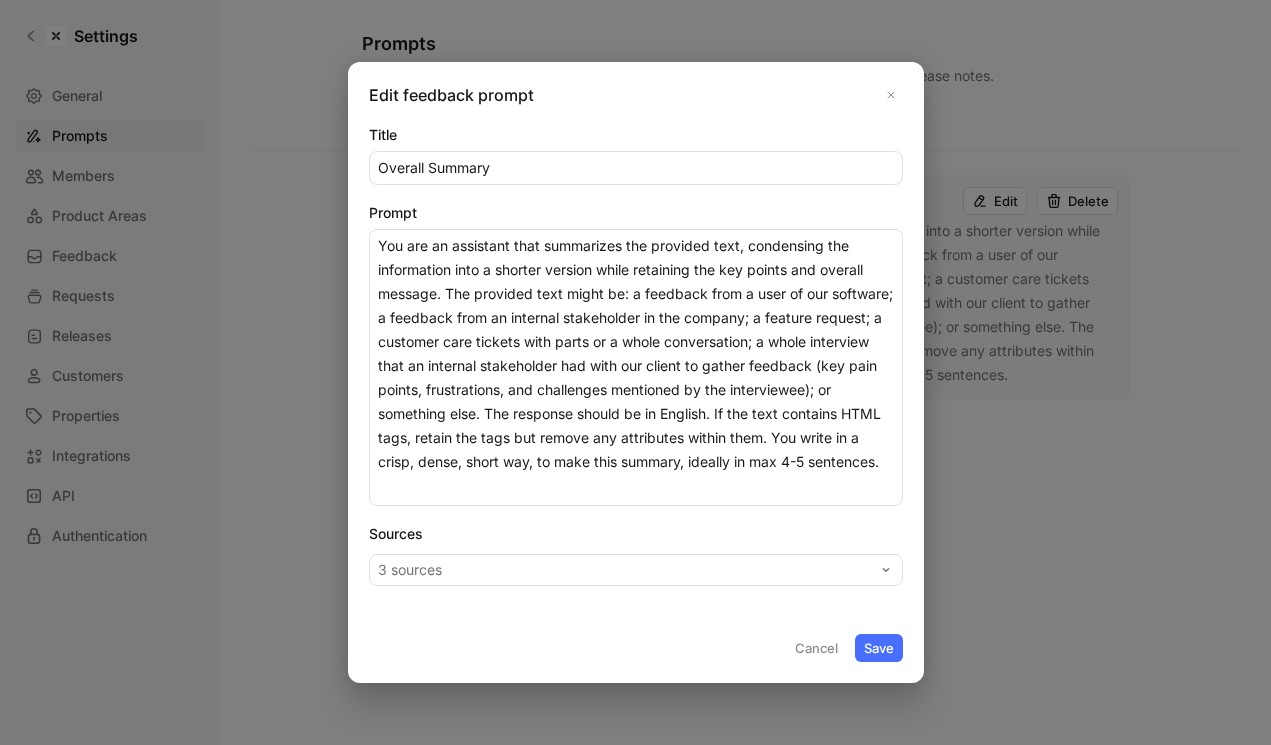click on "3 sources" at bounding box center [636, 570] 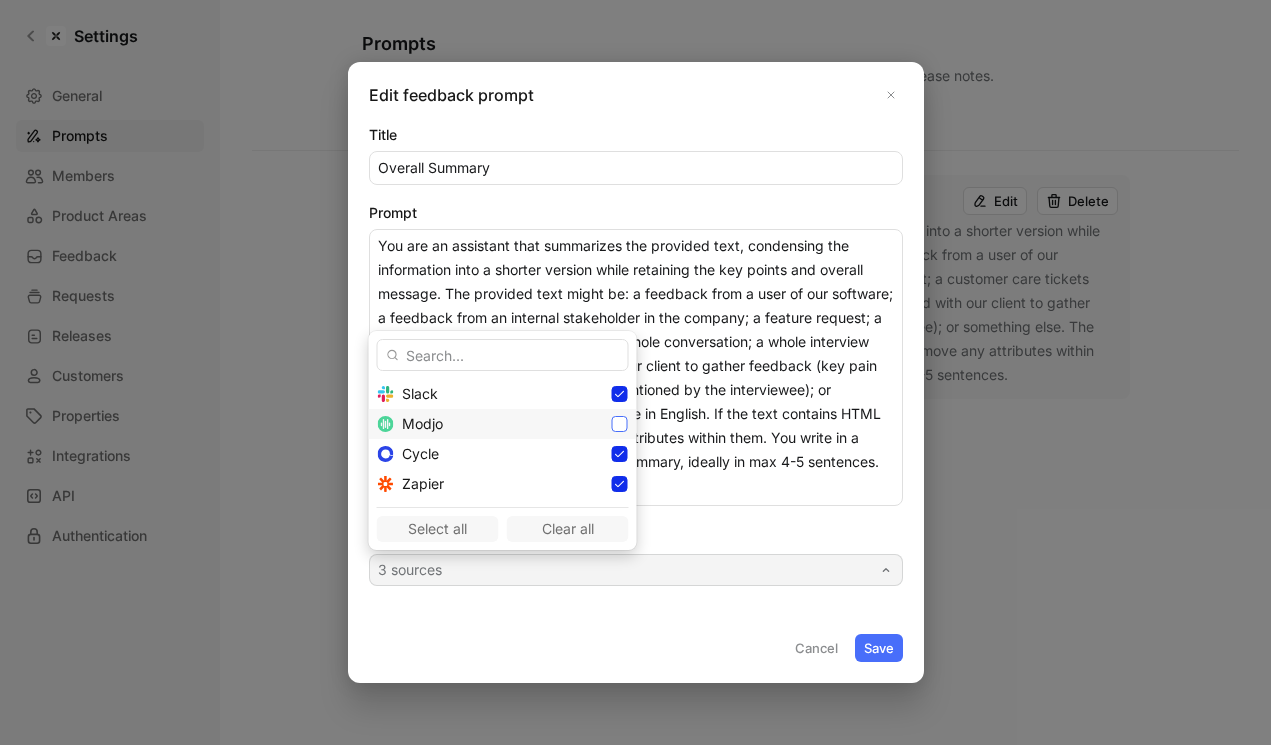 click 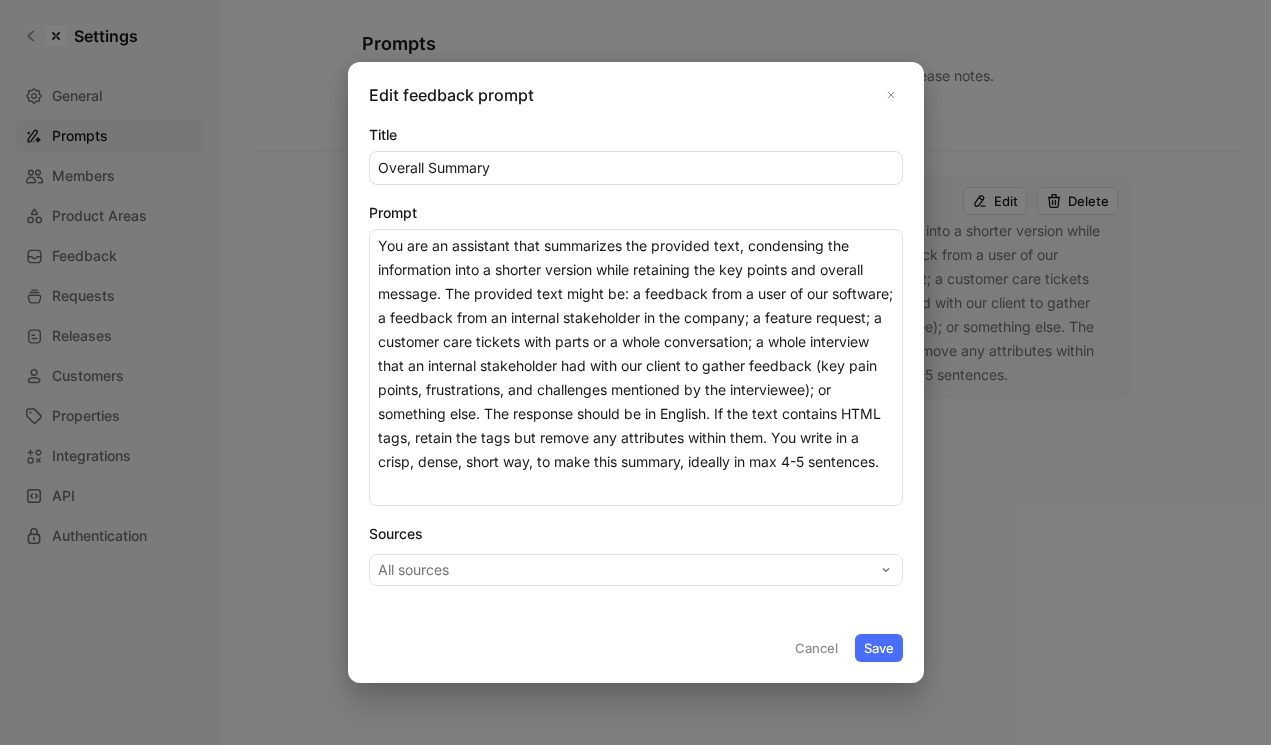 click on "Save" at bounding box center [879, 648] 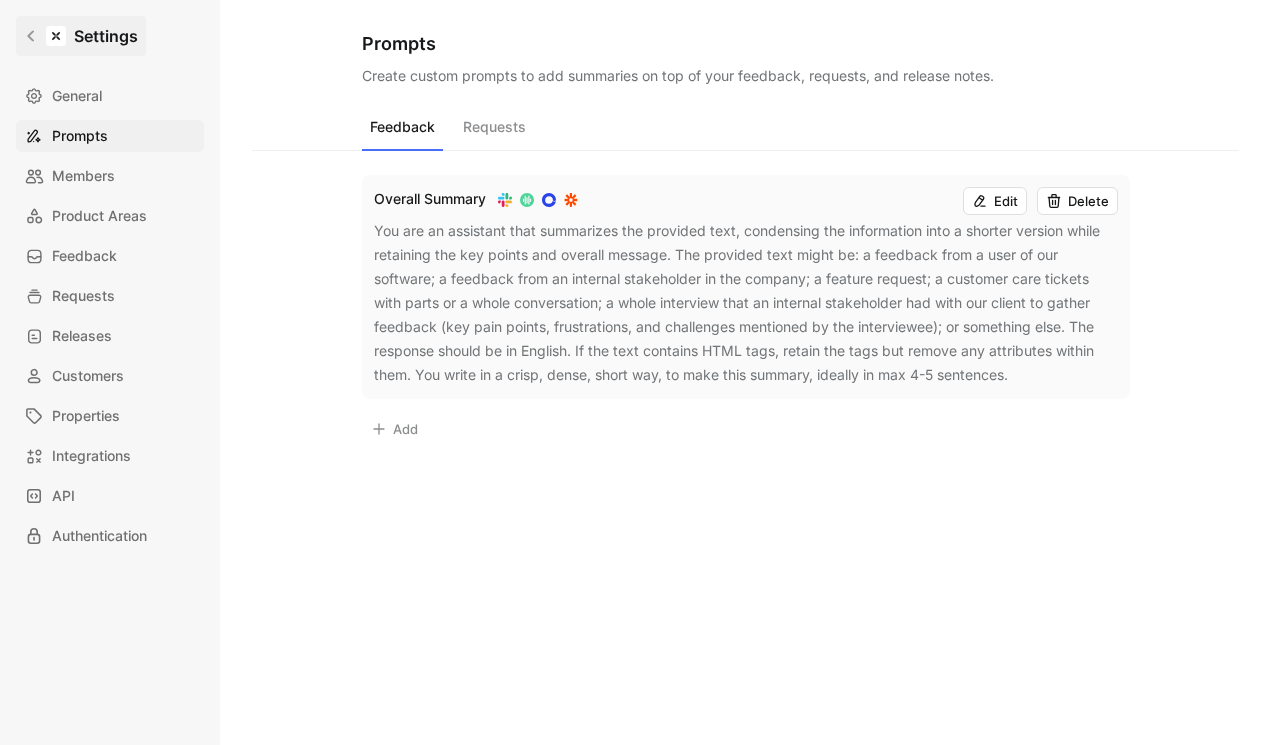 click 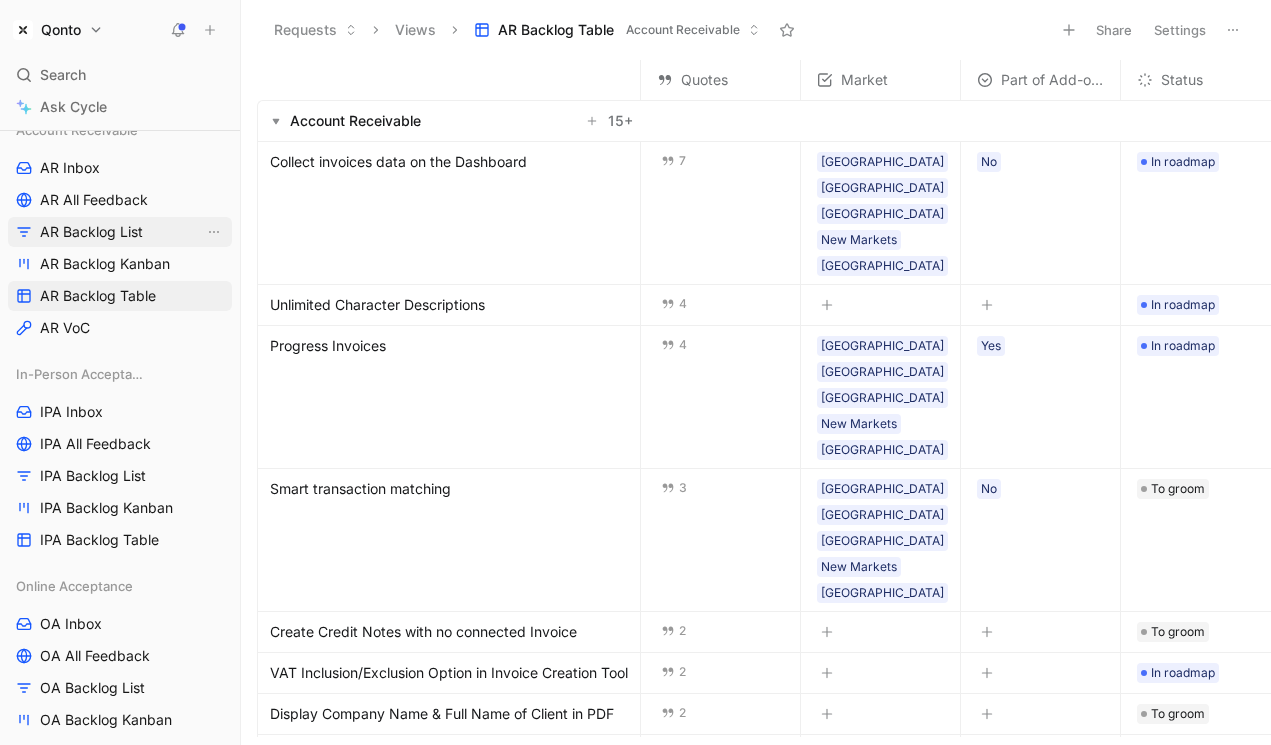 scroll, scrollTop: 404, scrollLeft: 0, axis: vertical 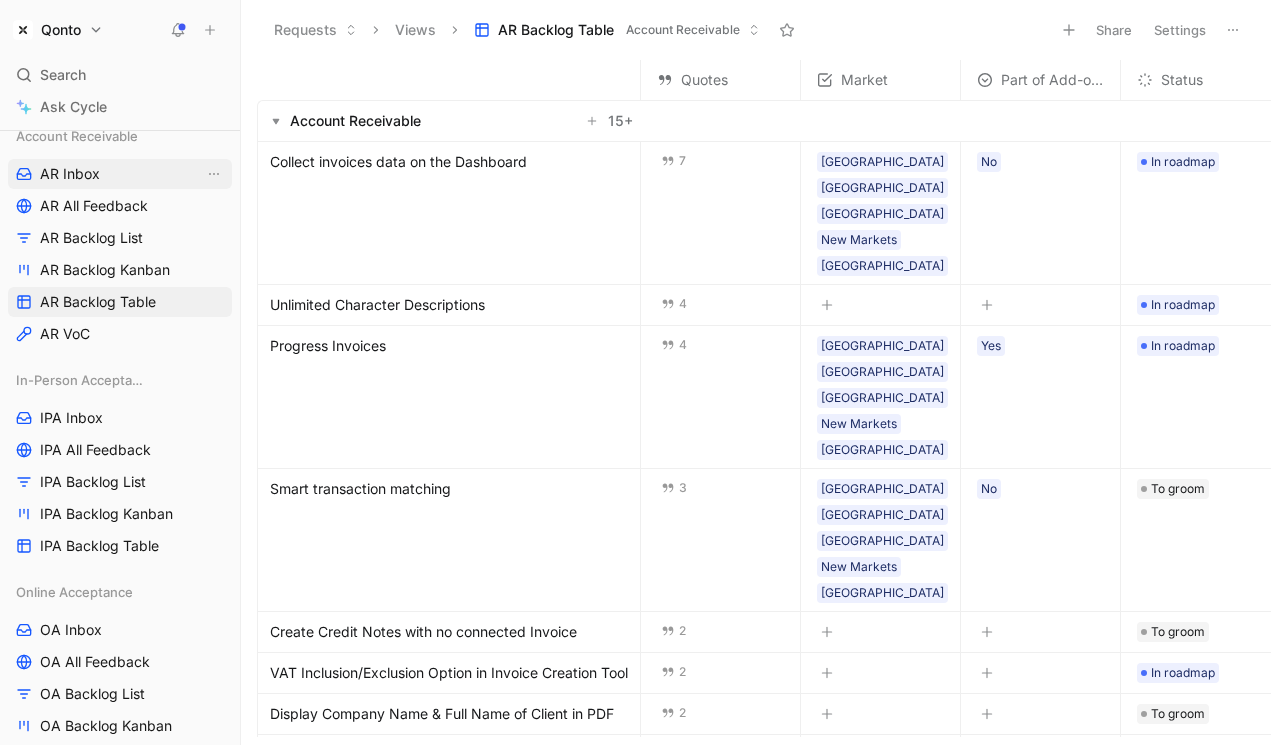 click on "AR Inbox" at bounding box center (120, 174) 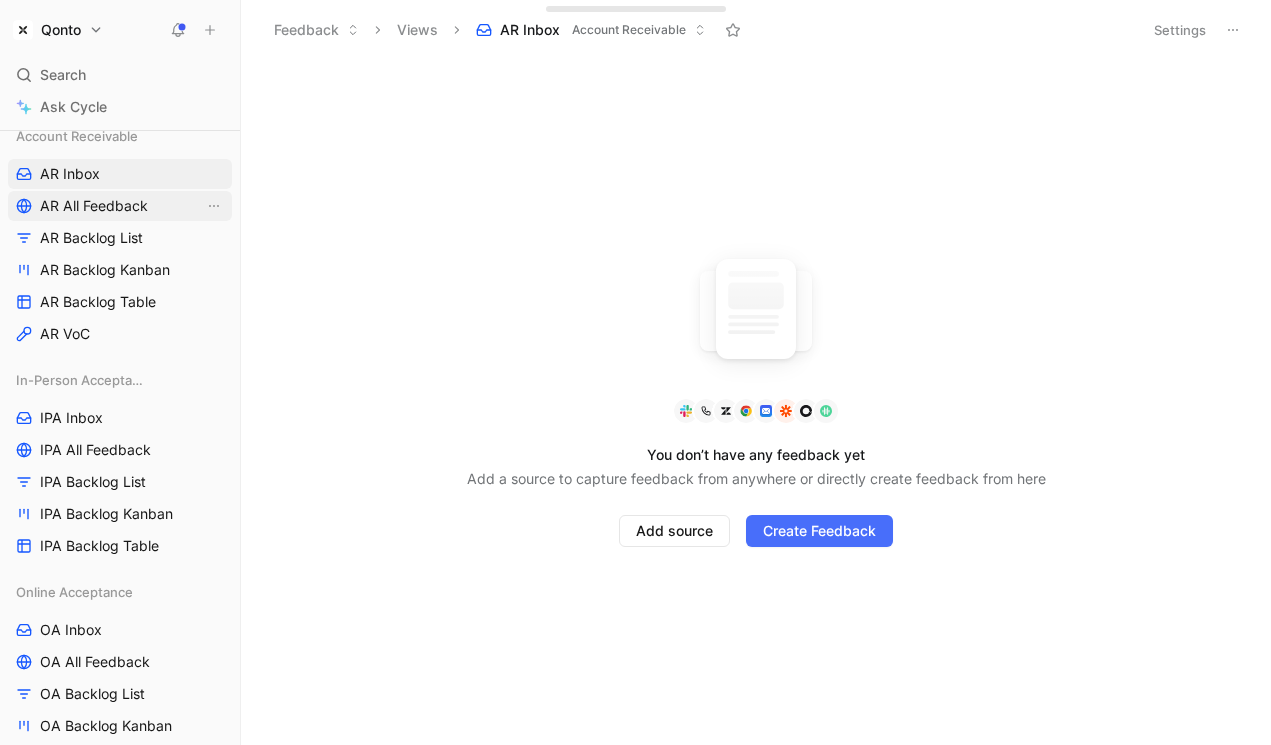 click on "AR All Feedback" at bounding box center [94, 206] 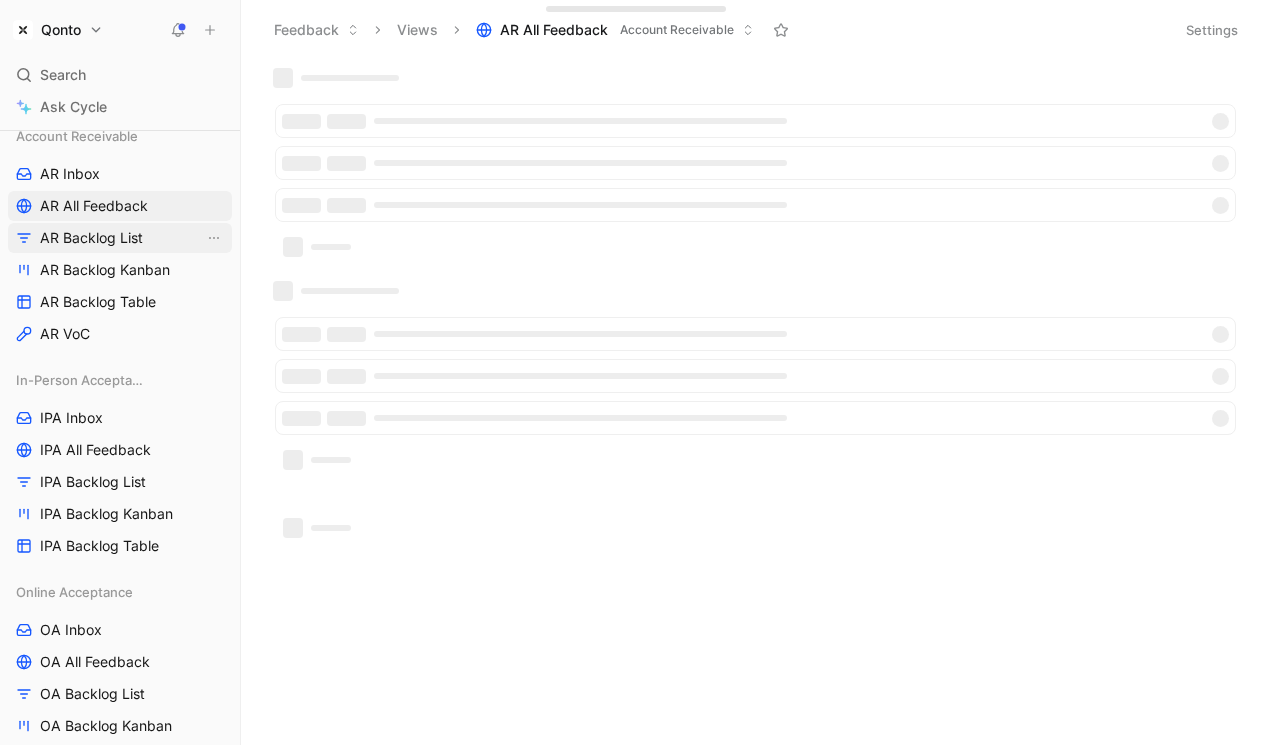 click on "AR Backlog List" at bounding box center (91, 238) 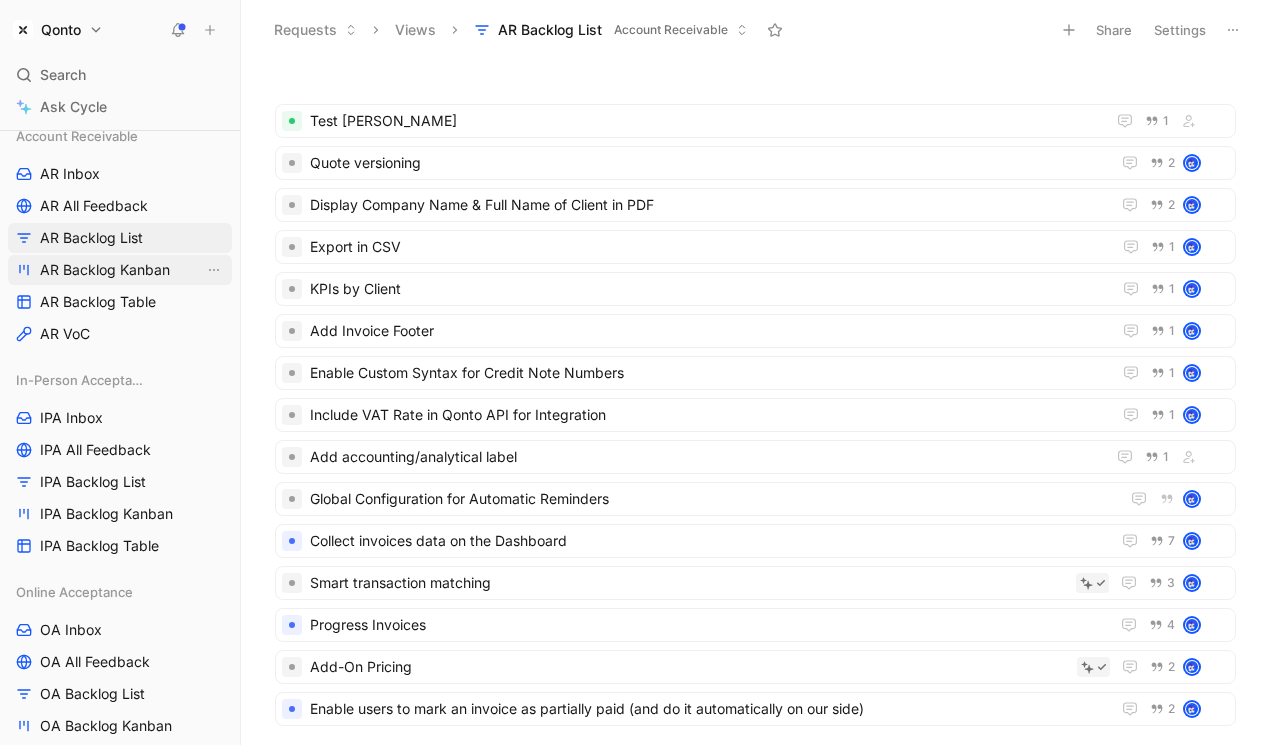 click on "AR Backlog Kanban" at bounding box center (105, 270) 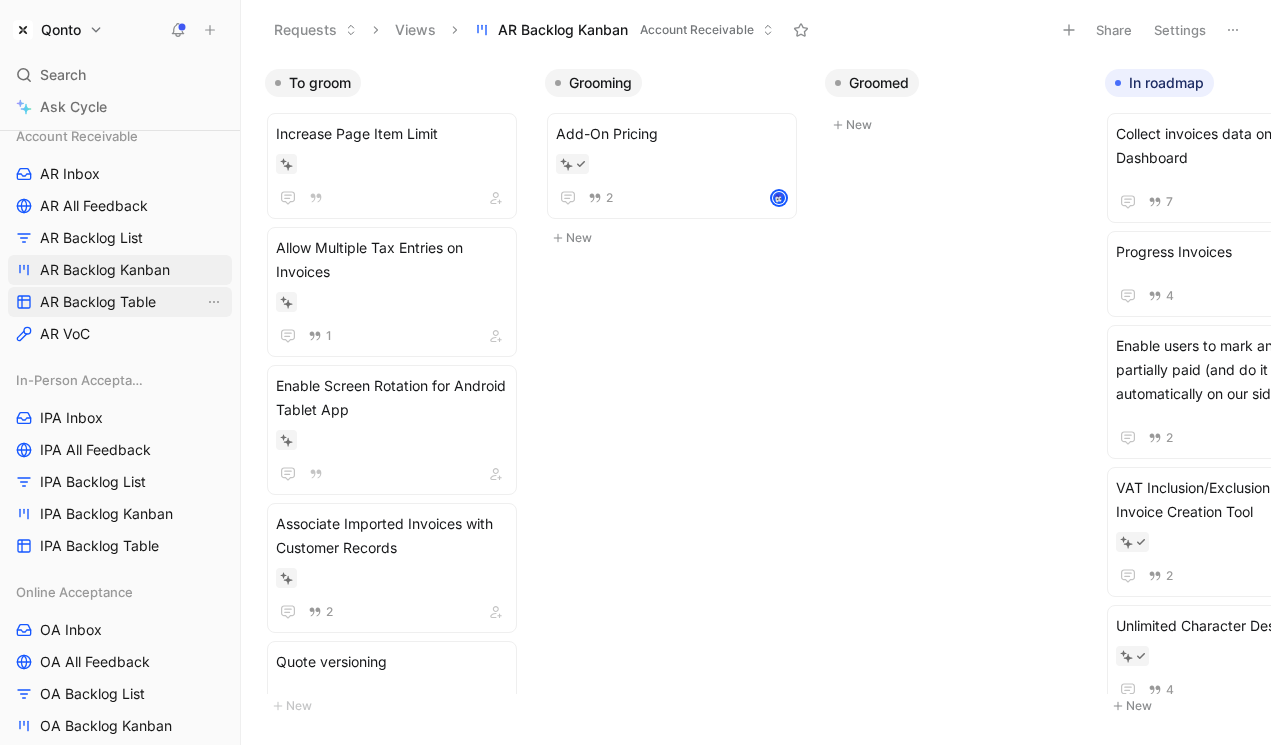 click on "AR Backlog Table" at bounding box center [98, 302] 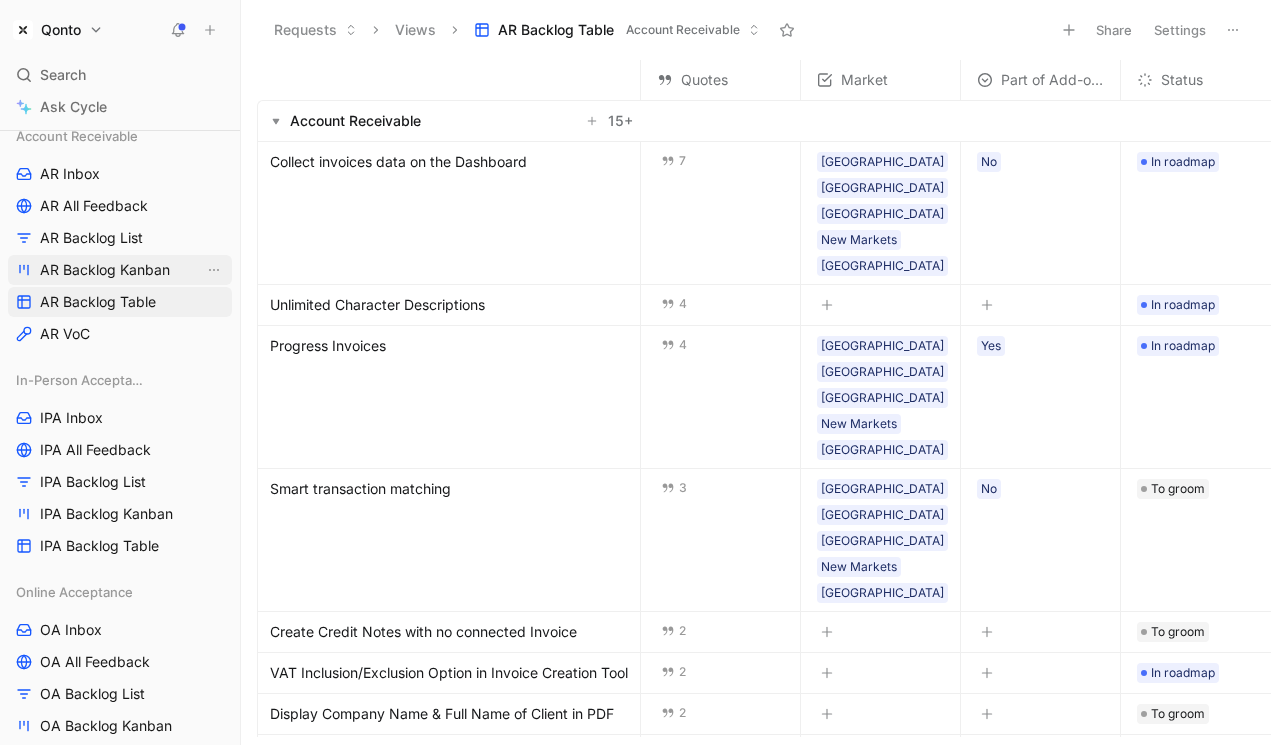 click on "AR Backlog Kanban" at bounding box center [120, 270] 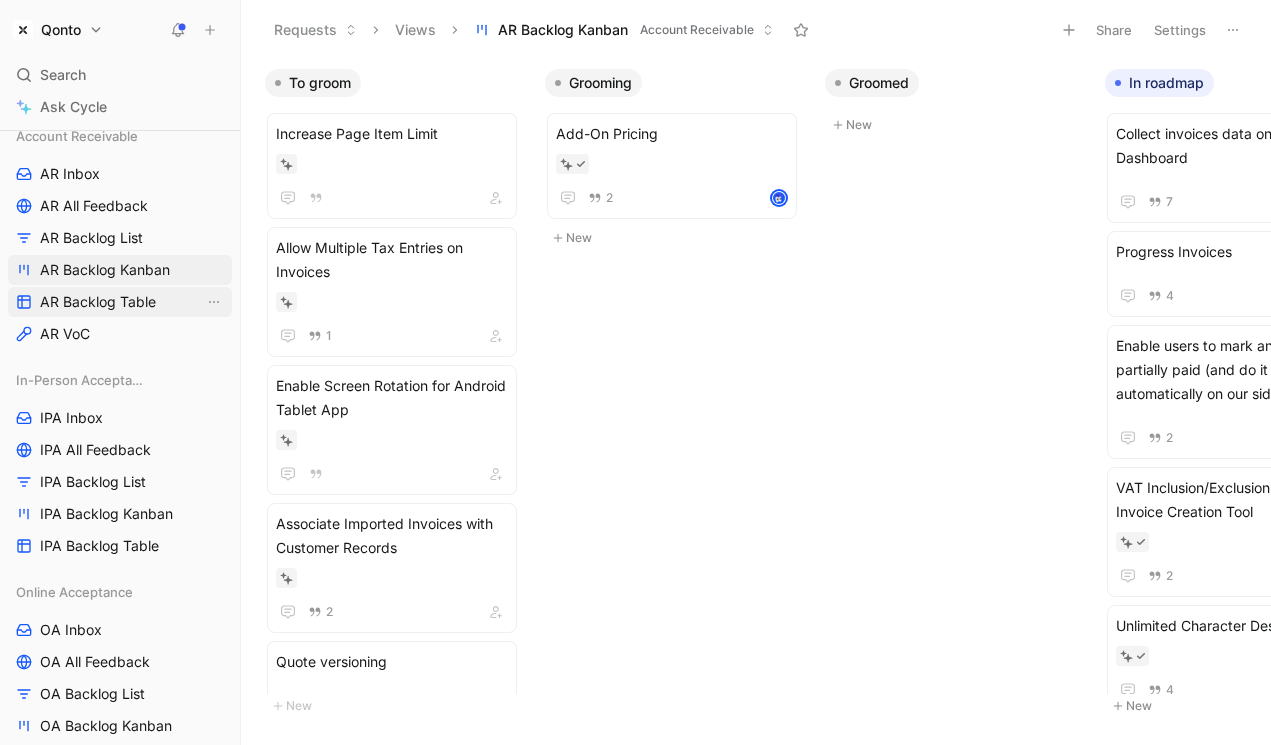 click on "AR Backlog Table" at bounding box center (98, 302) 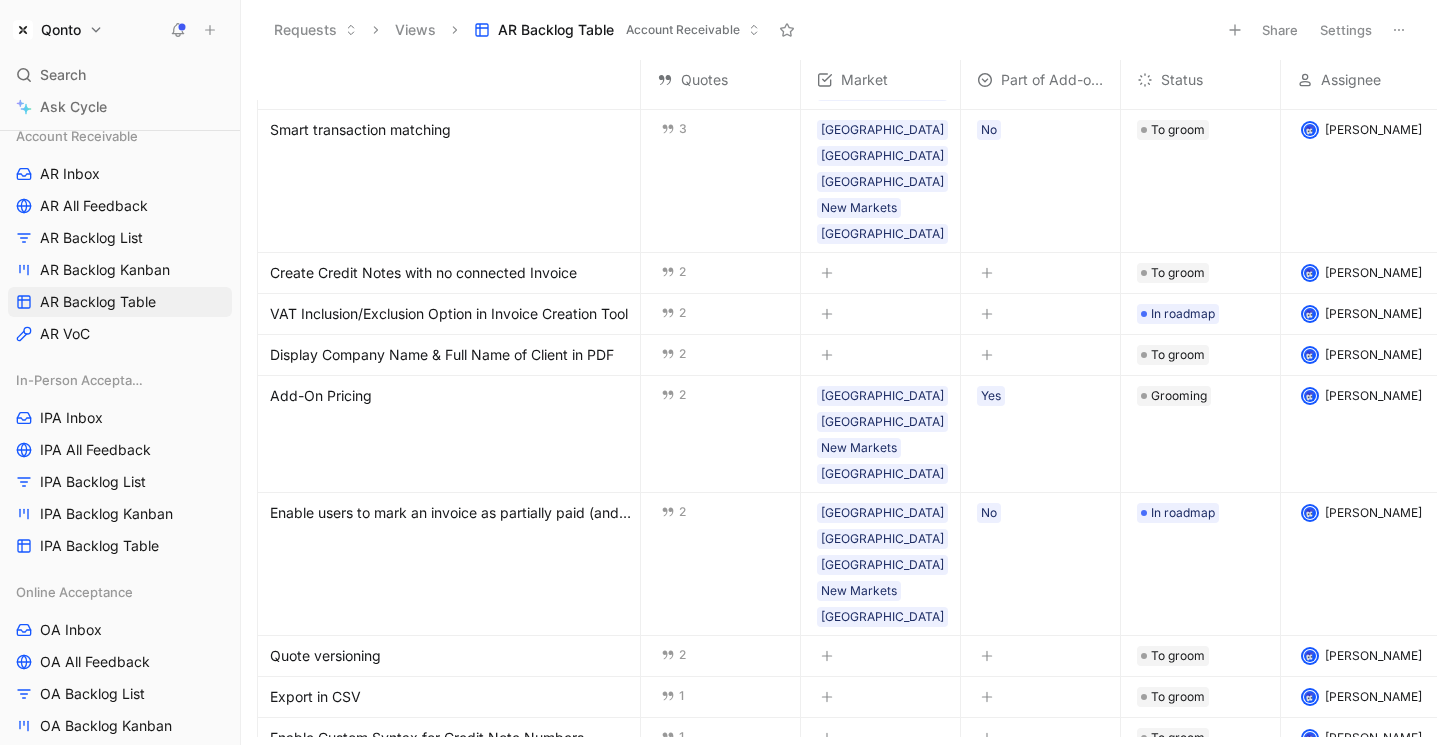 scroll, scrollTop: 0, scrollLeft: 0, axis: both 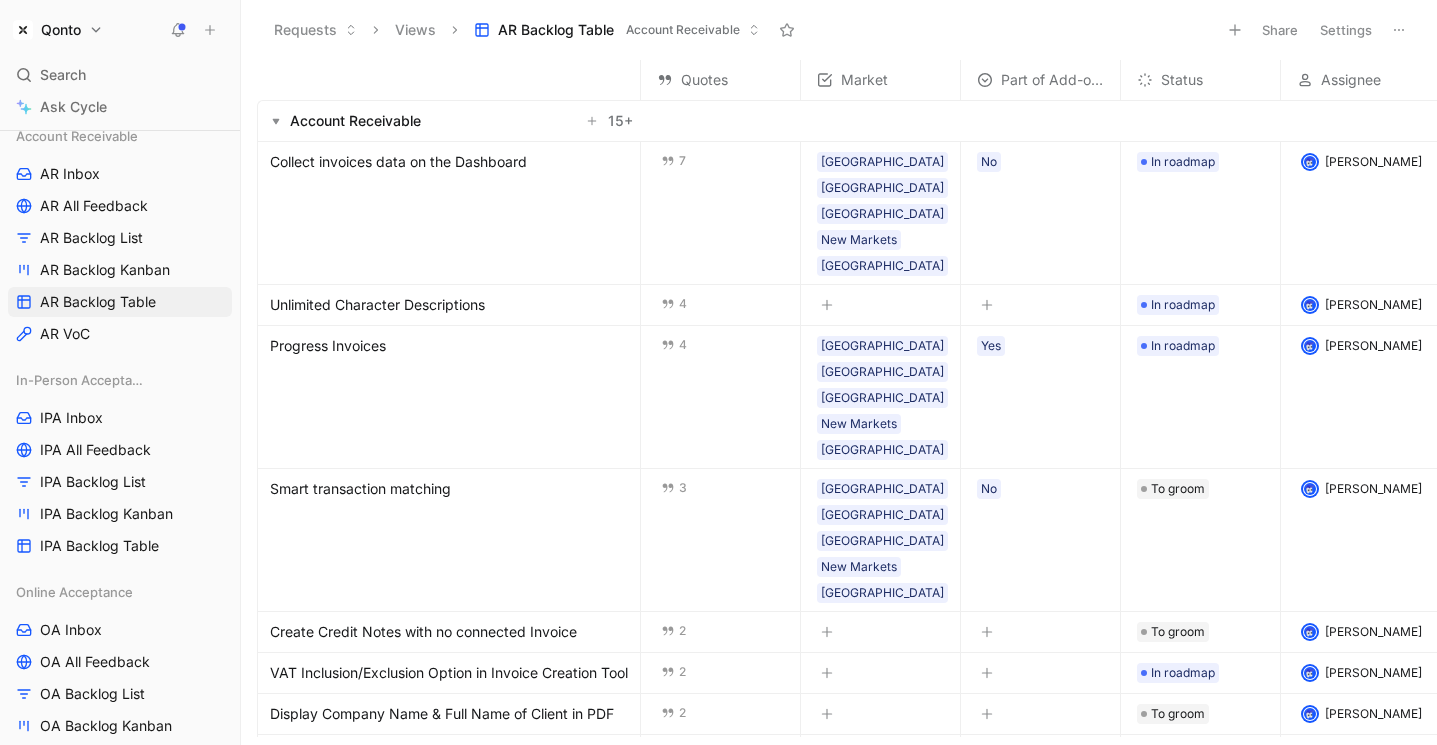 click on "Collect invoices data on the Dashboard" at bounding box center (398, 162) 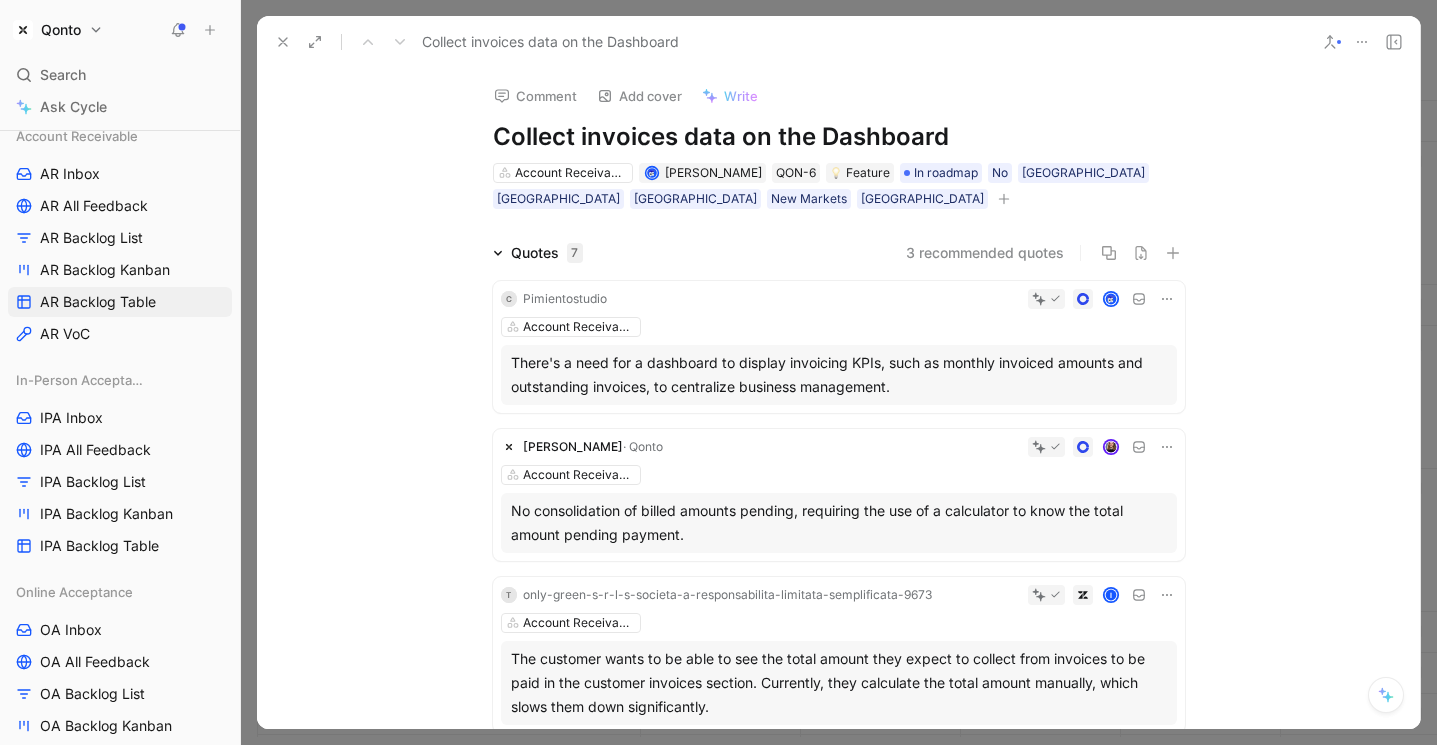 click 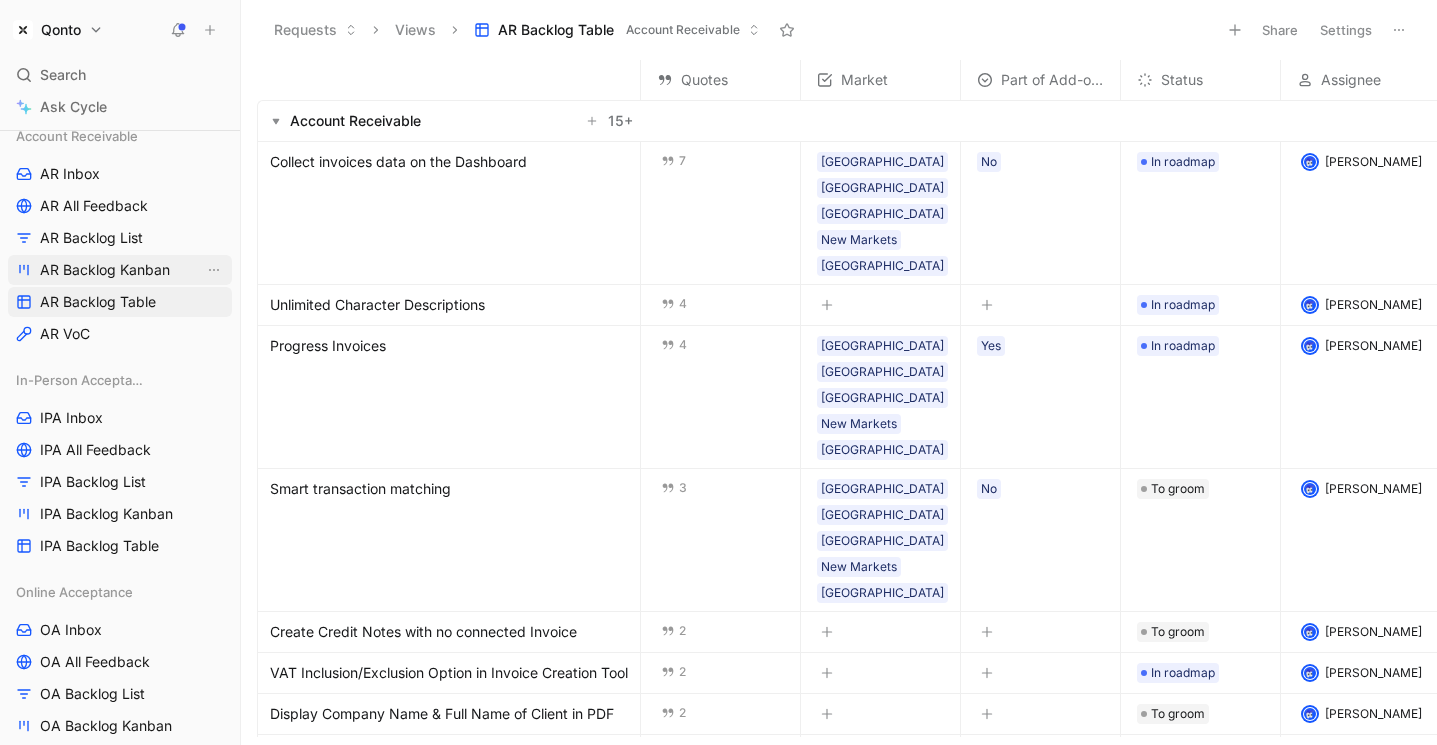 click on "AR Backlog Kanban" at bounding box center (105, 270) 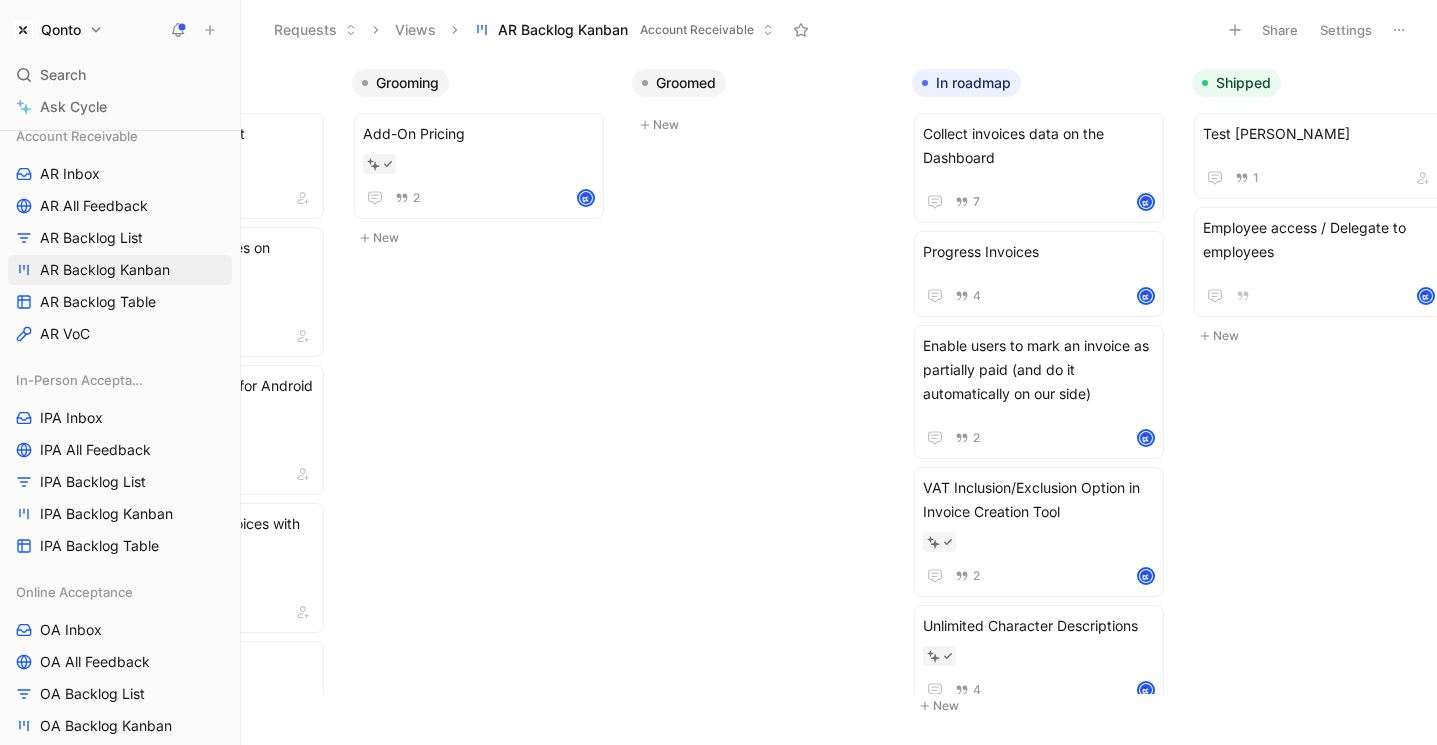 scroll, scrollTop: 0, scrollLeft: 287, axis: horizontal 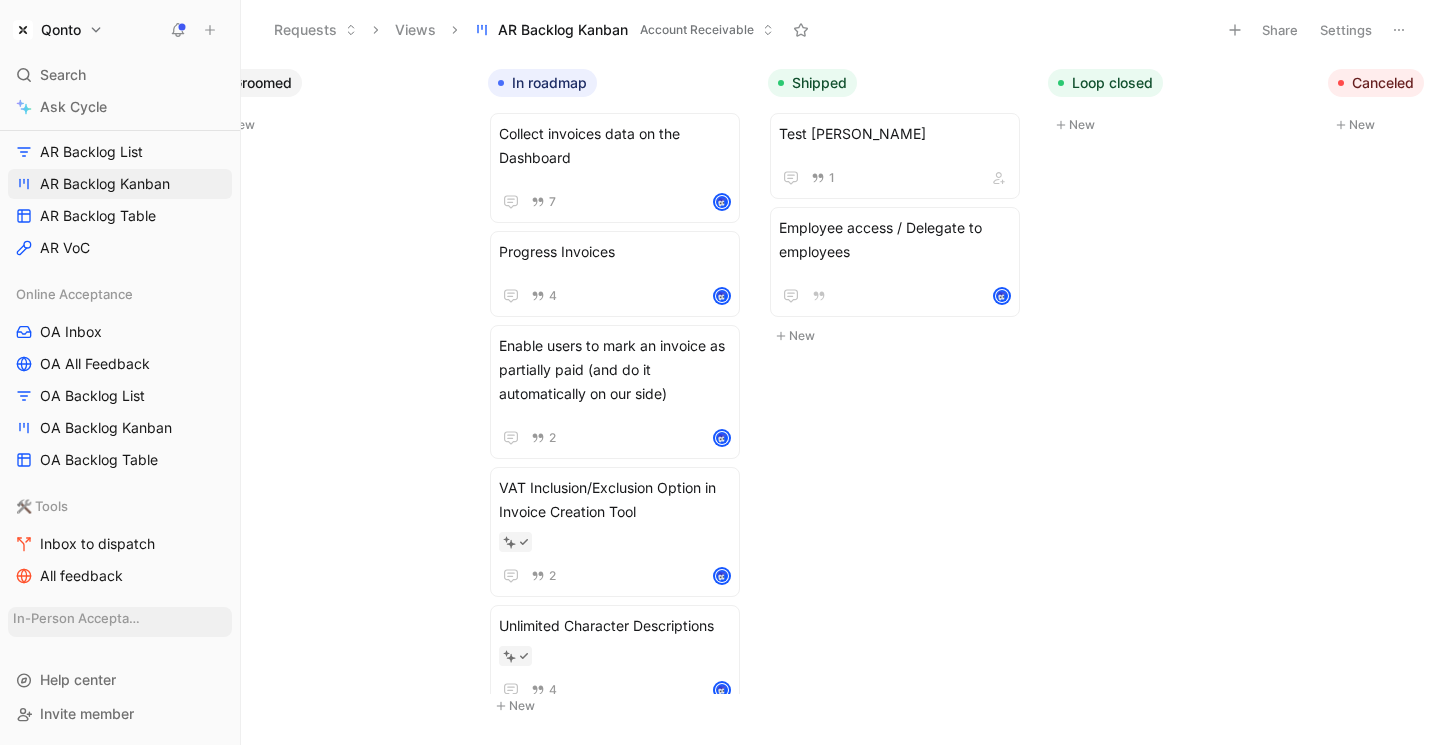 drag, startPoint x: 76, startPoint y: 156, endPoint x: 73, endPoint y: 481, distance: 325.01385 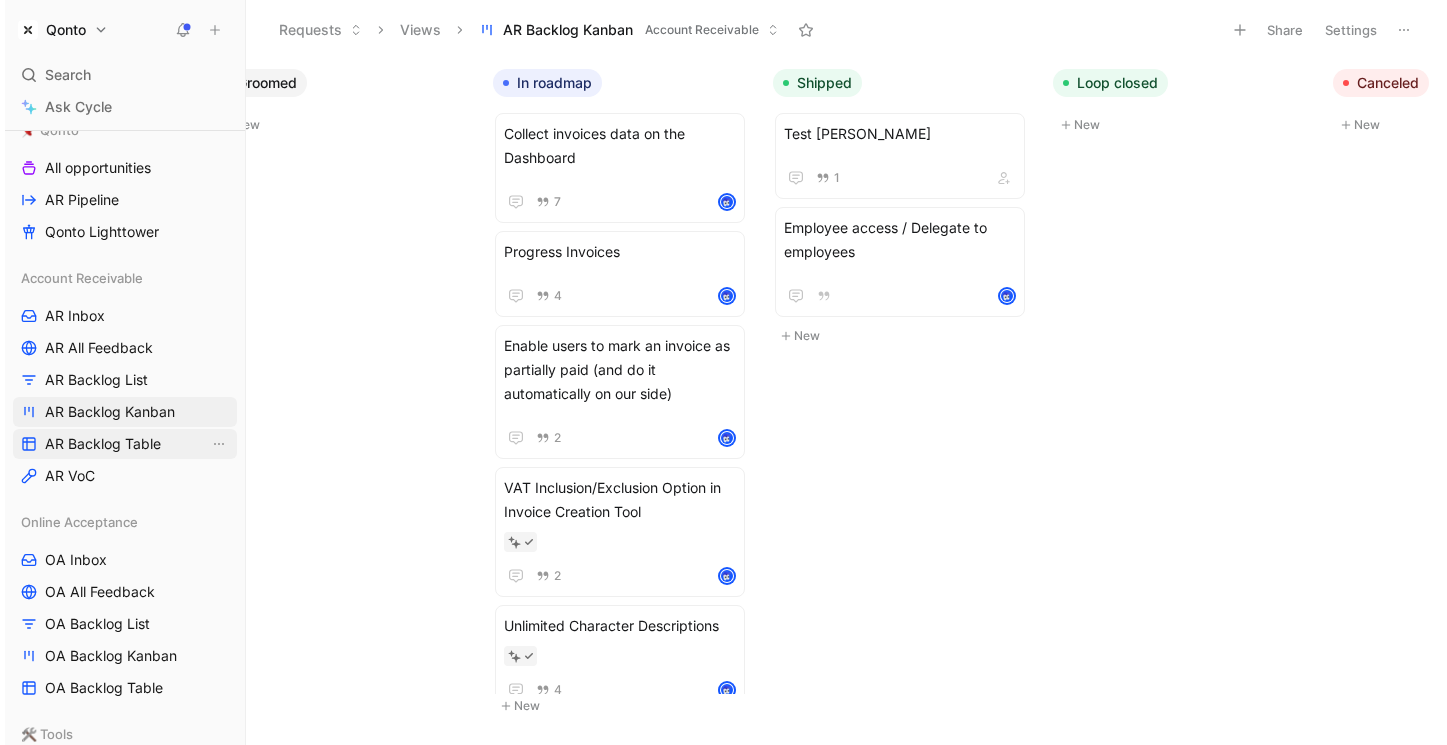 scroll, scrollTop: 0, scrollLeft: 0, axis: both 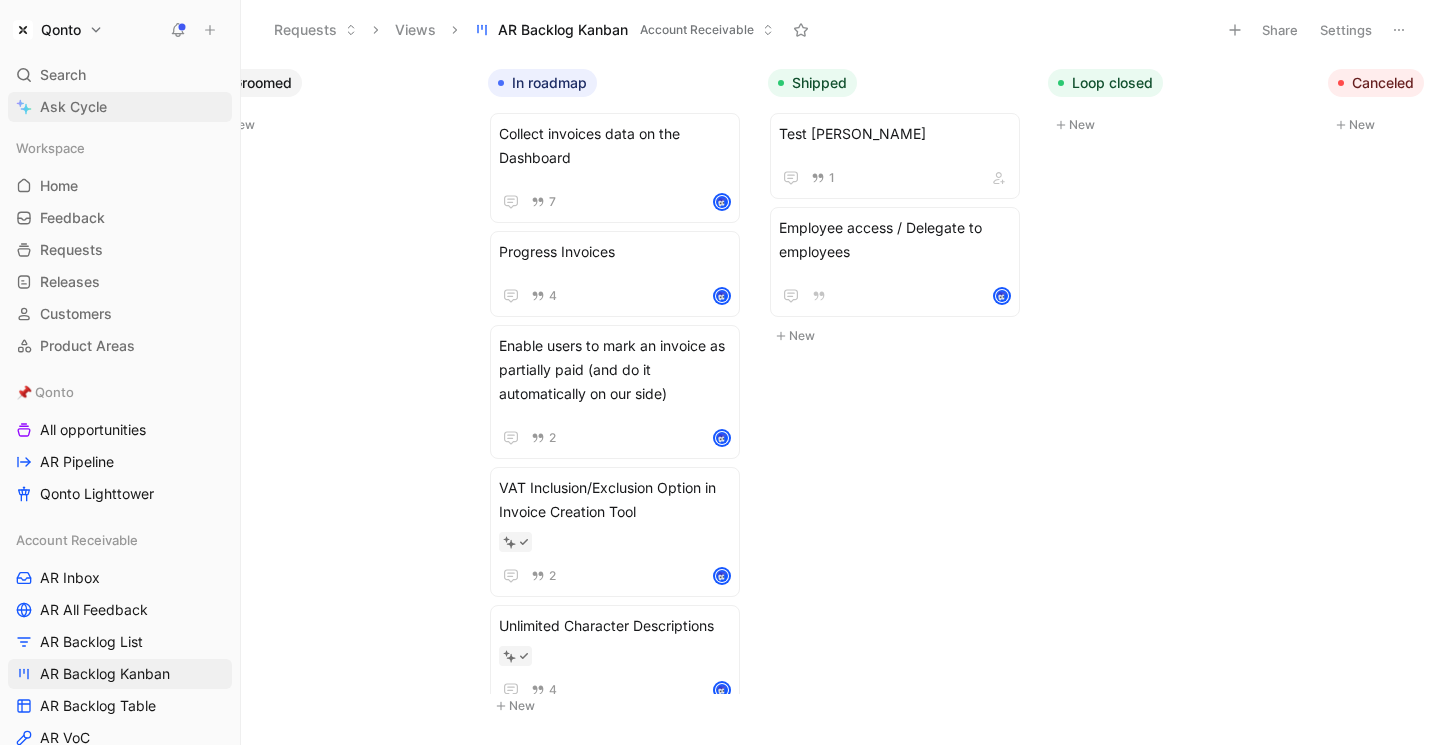 click on "Ask Cycle" at bounding box center (73, 107) 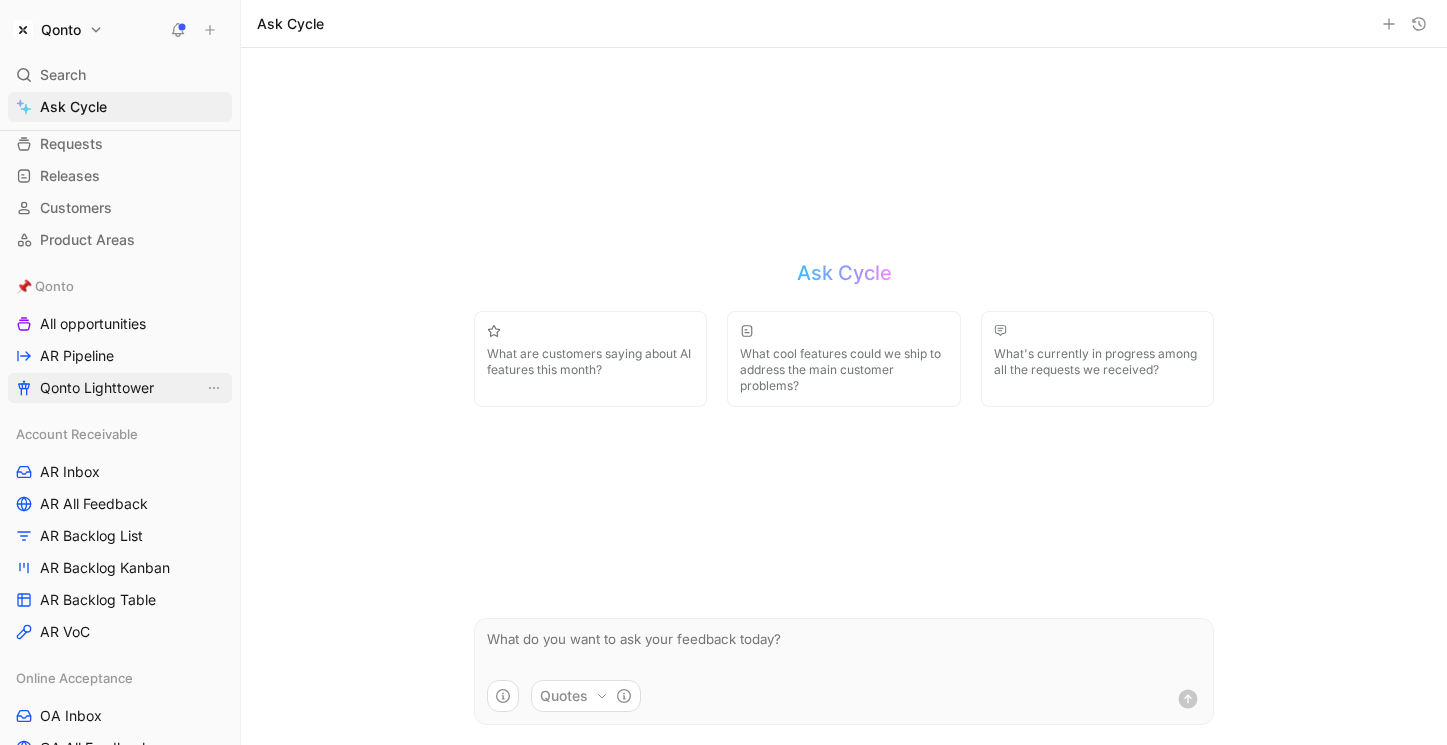 scroll, scrollTop: 231, scrollLeft: 0, axis: vertical 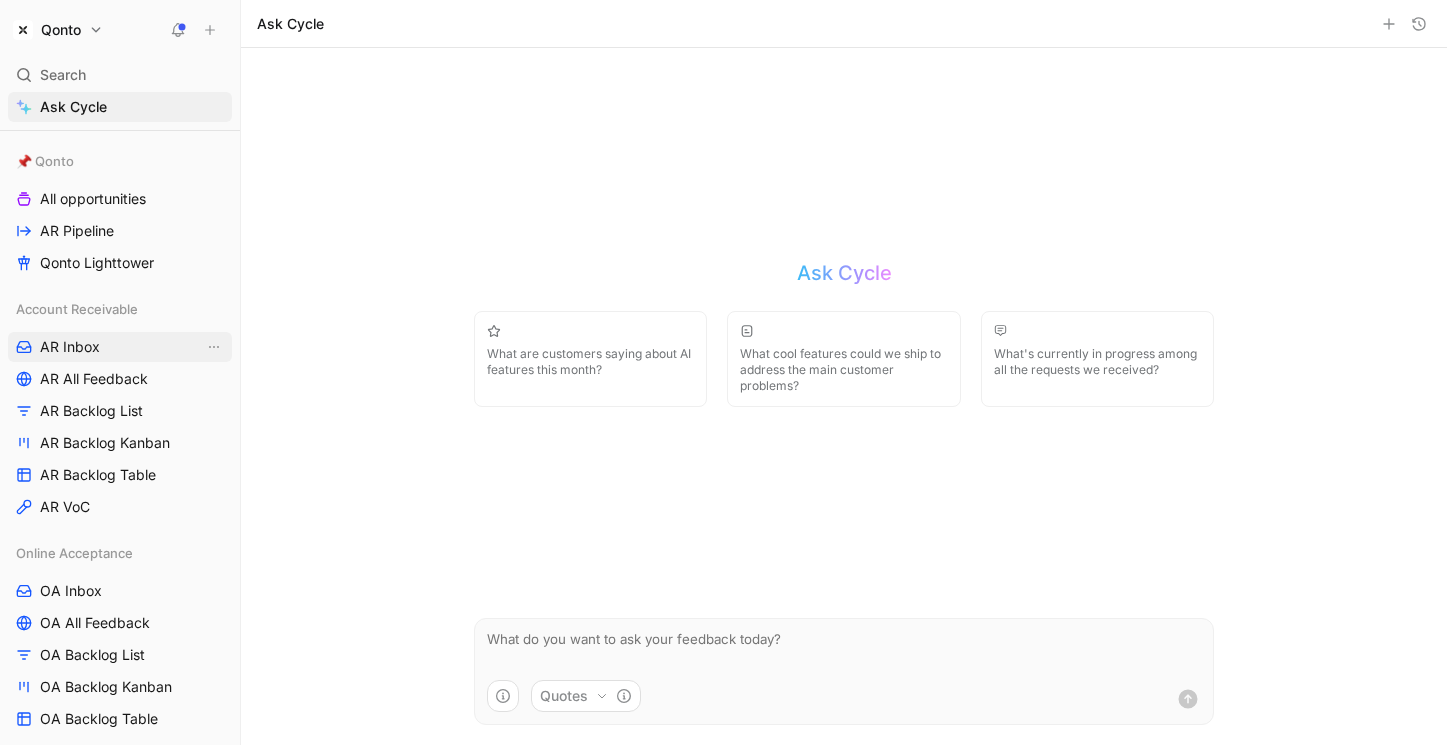 click on "AR Inbox" at bounding box center (120, 347) 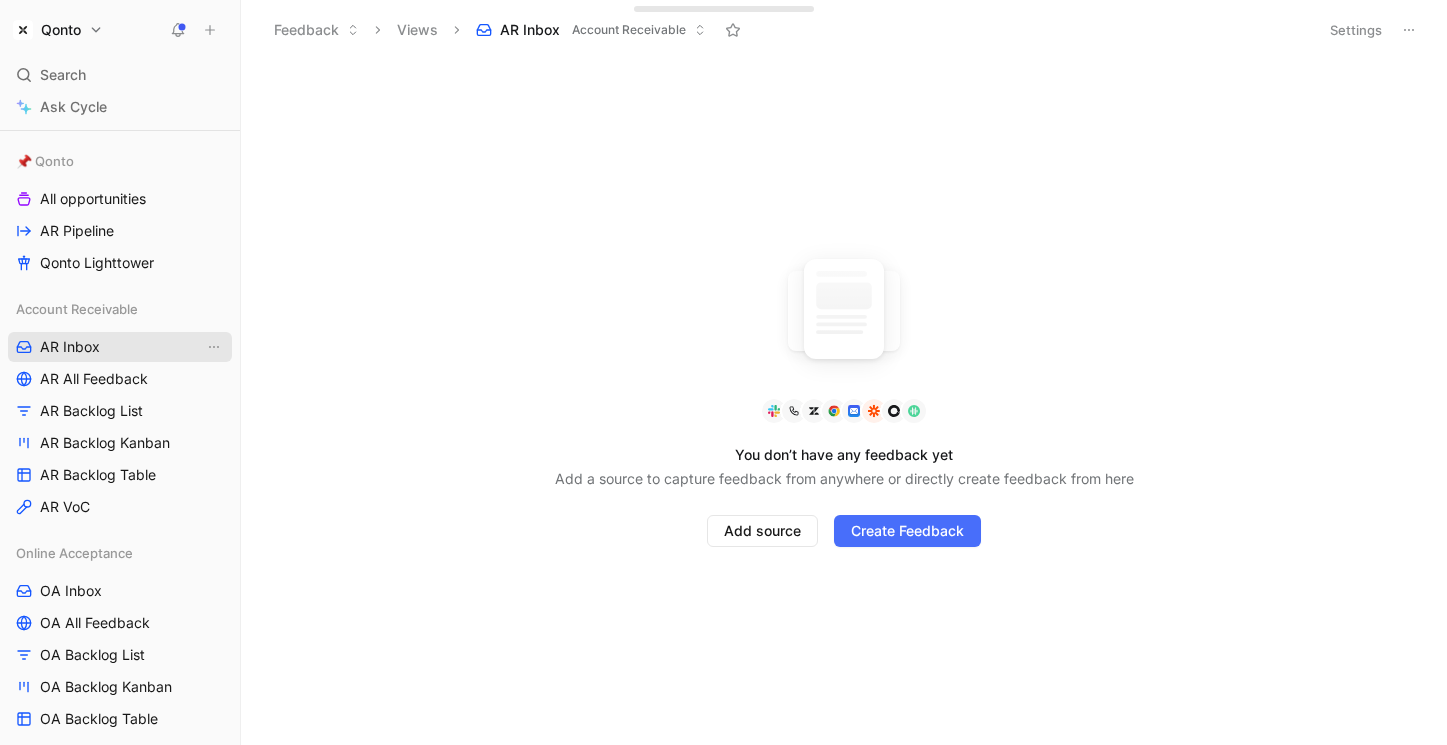 scroll, scrollTop: 664, scrollLeft: 0, axis: vertical 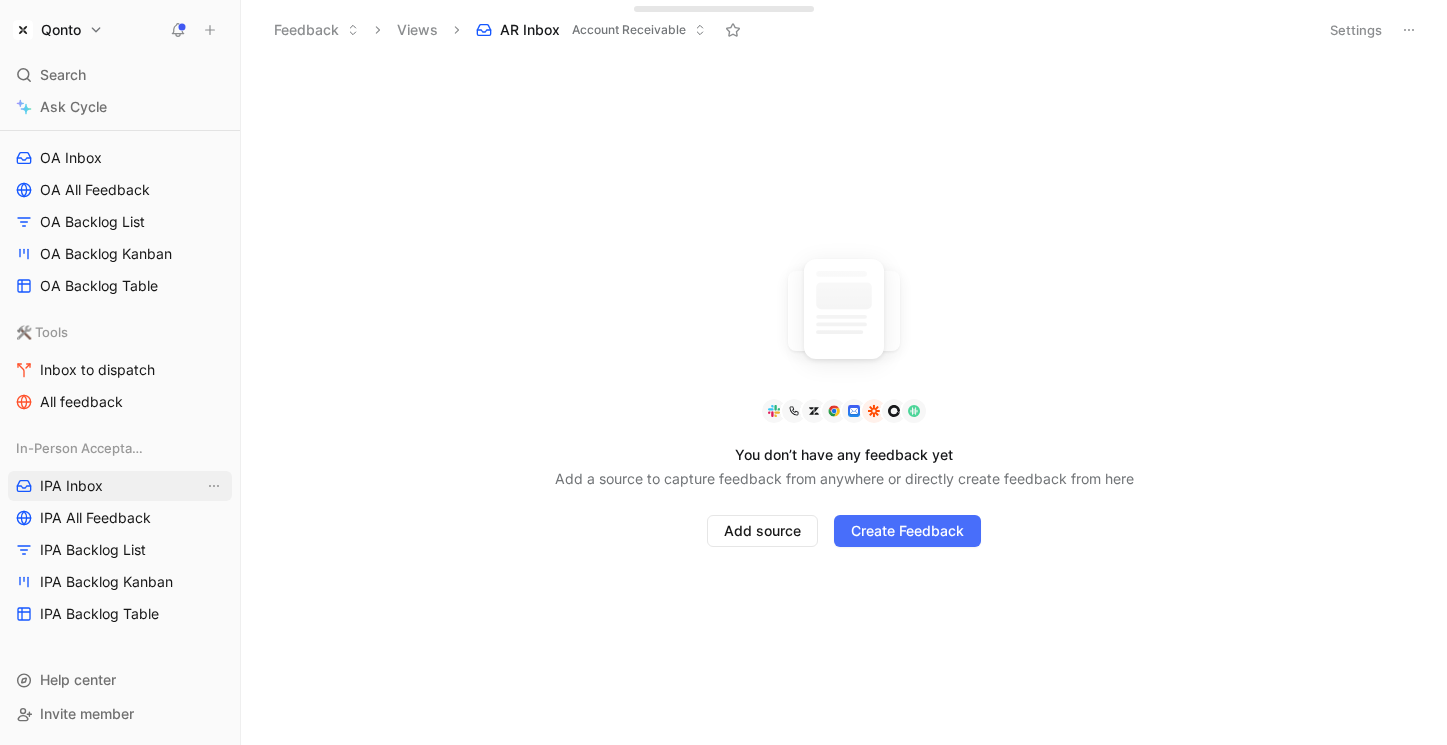click on "IPA Inbox" at bounding box center (120, 486) 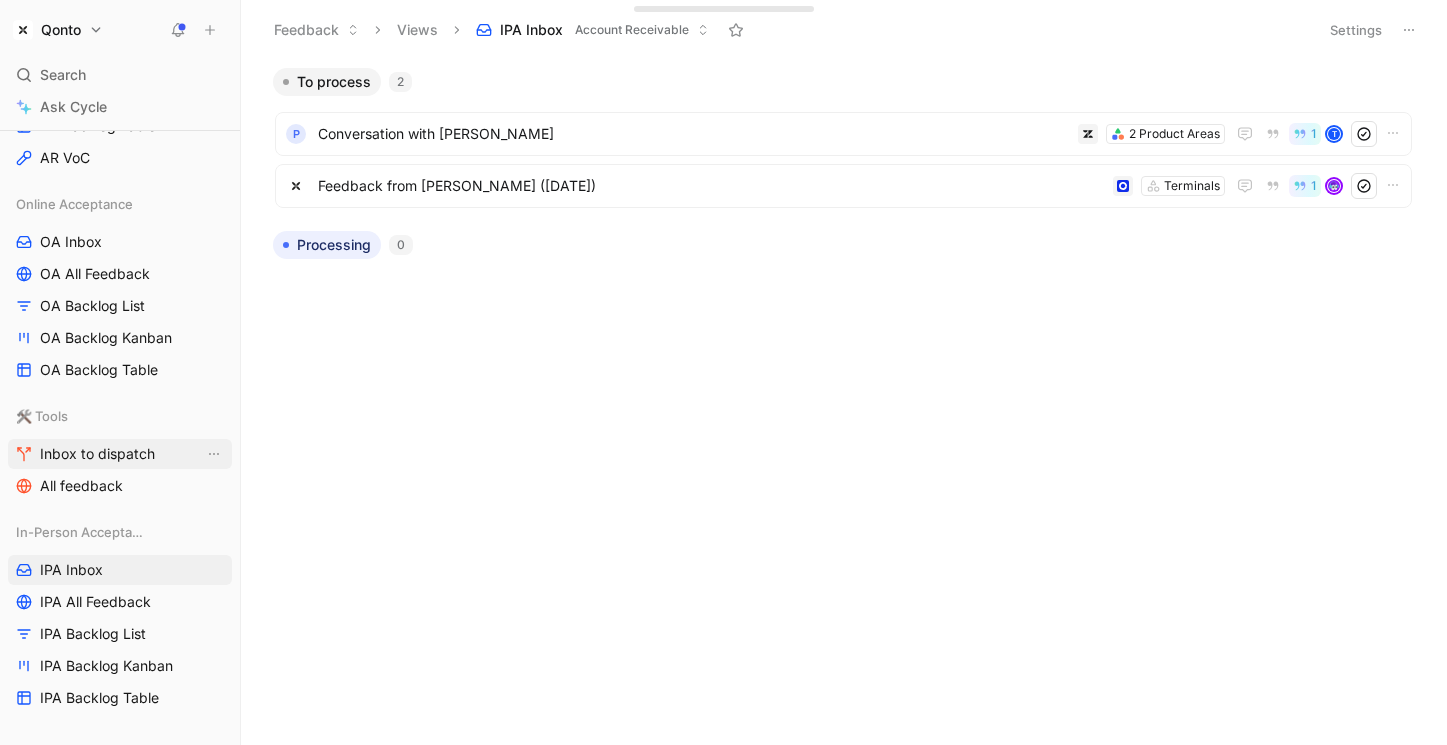 scroll, scrollTop: 511, scrollLeft: 0, axis: vertical 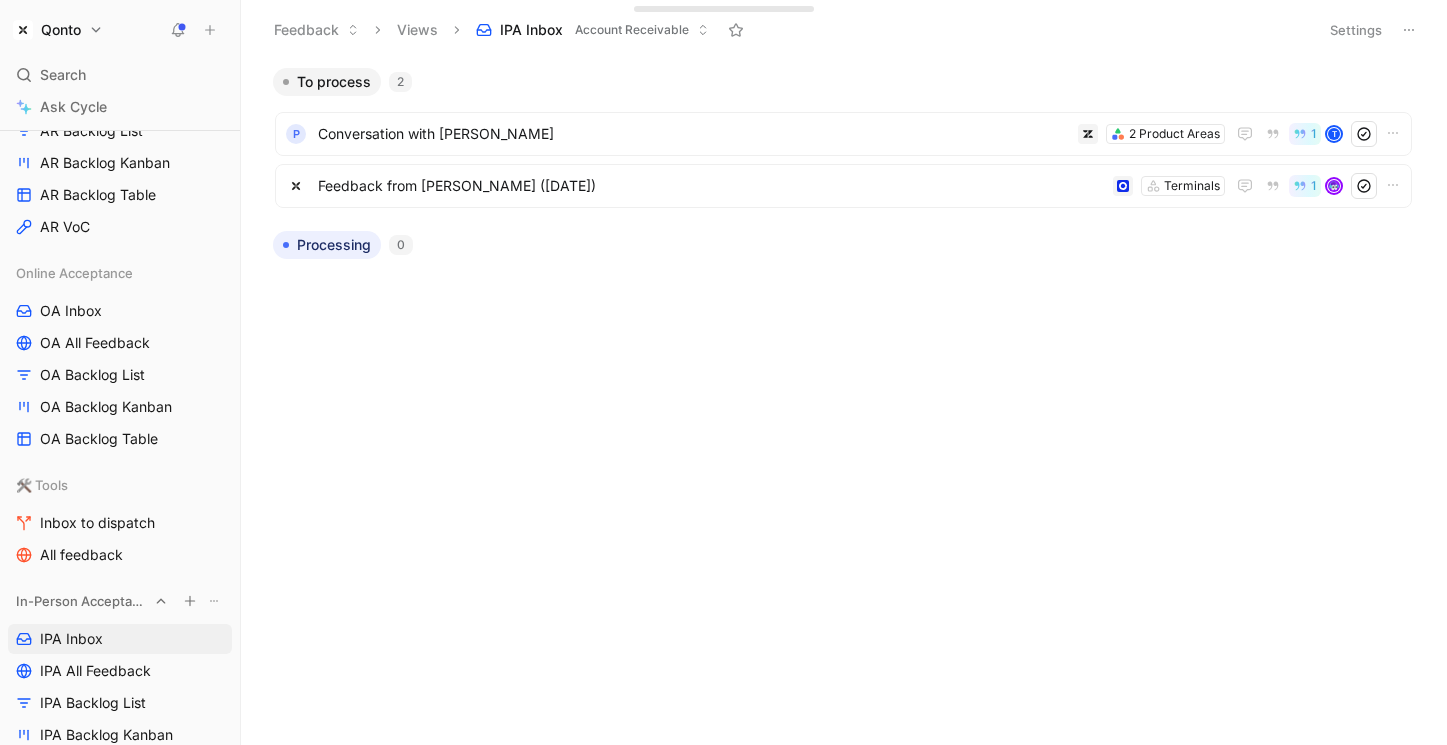click on "In-Person Acceptance" at bounding box center (82, 601) 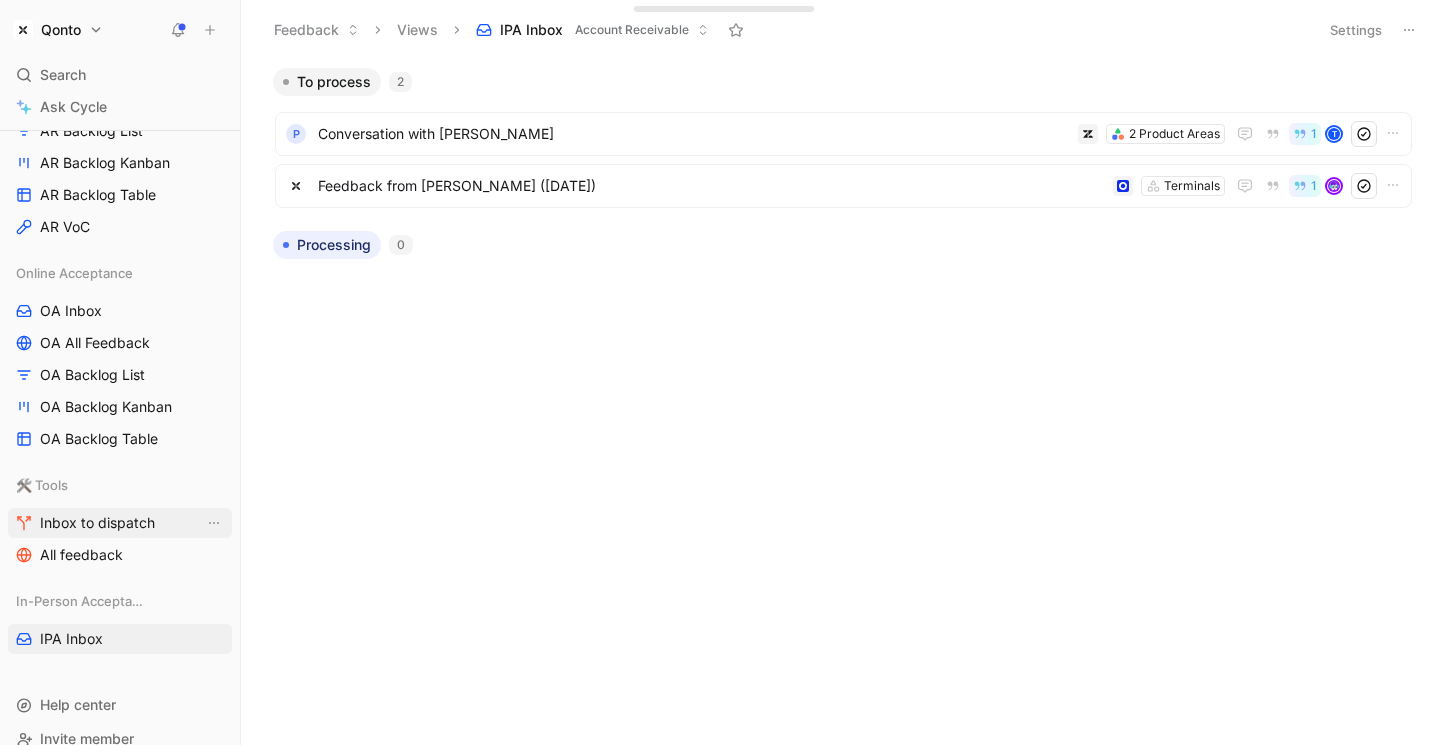 click on "Inbox to dispatch" at bounding box center (97, 523) 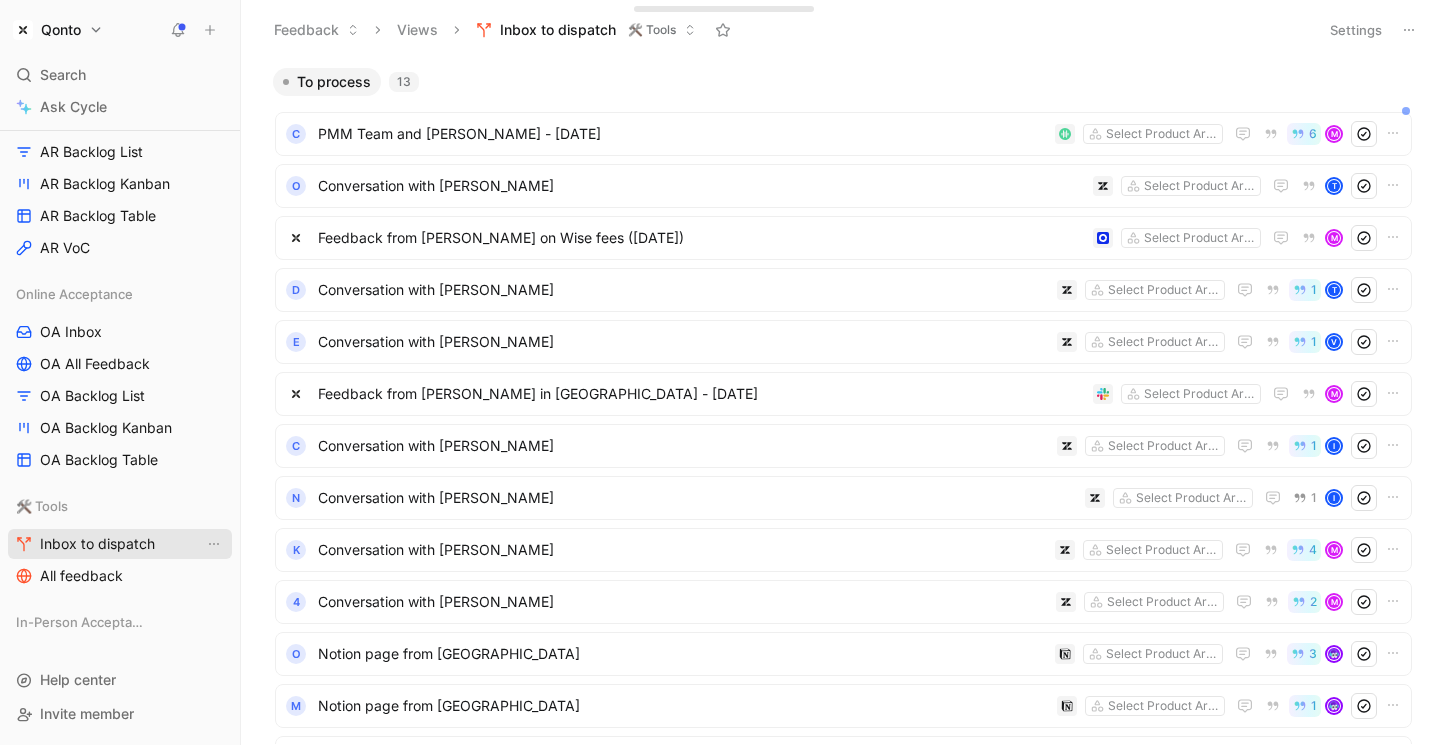 scroll, scrollTop: 490, scrollLeft: 0, axis: vertical 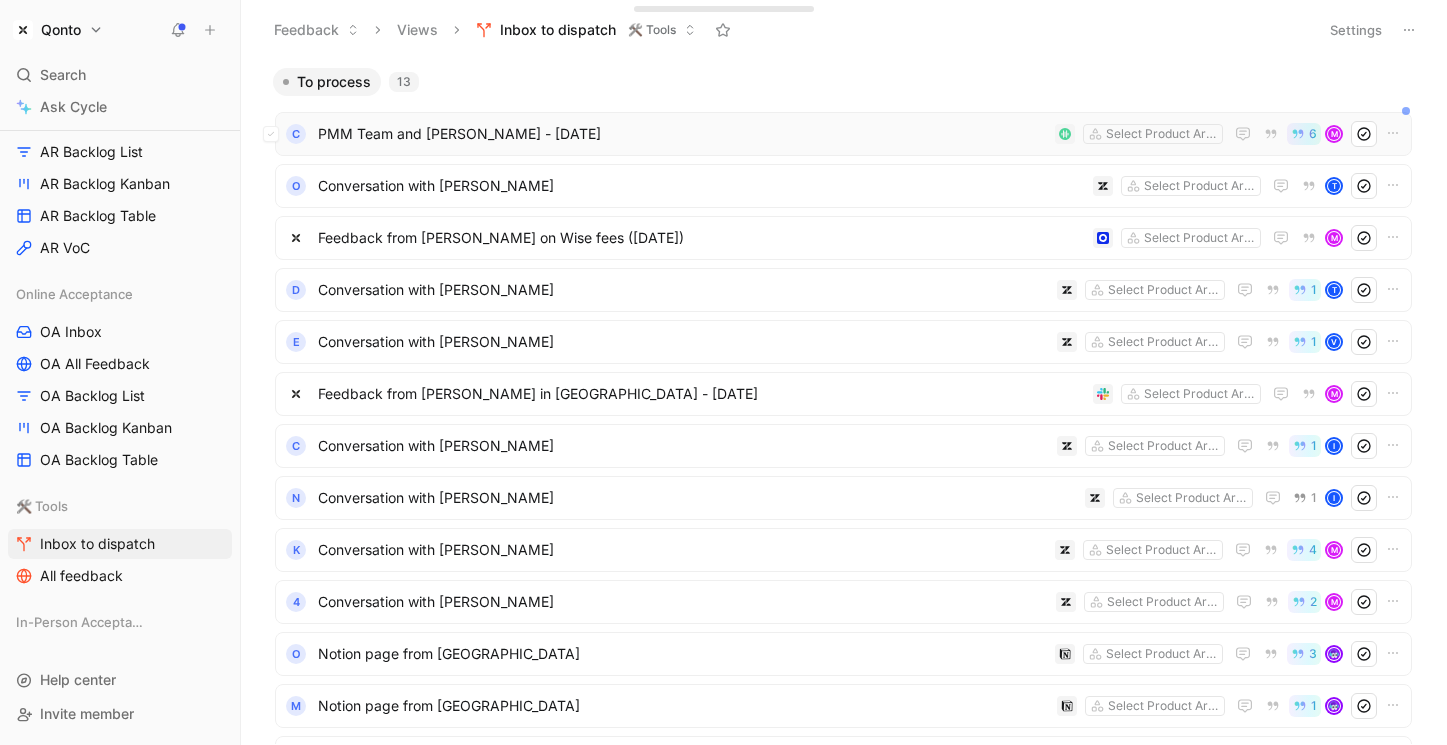 click on "C PMM Team and [PERSON_NAME] - [DATE] Select Product Areas 6 M" at bounding box center (843, 134) 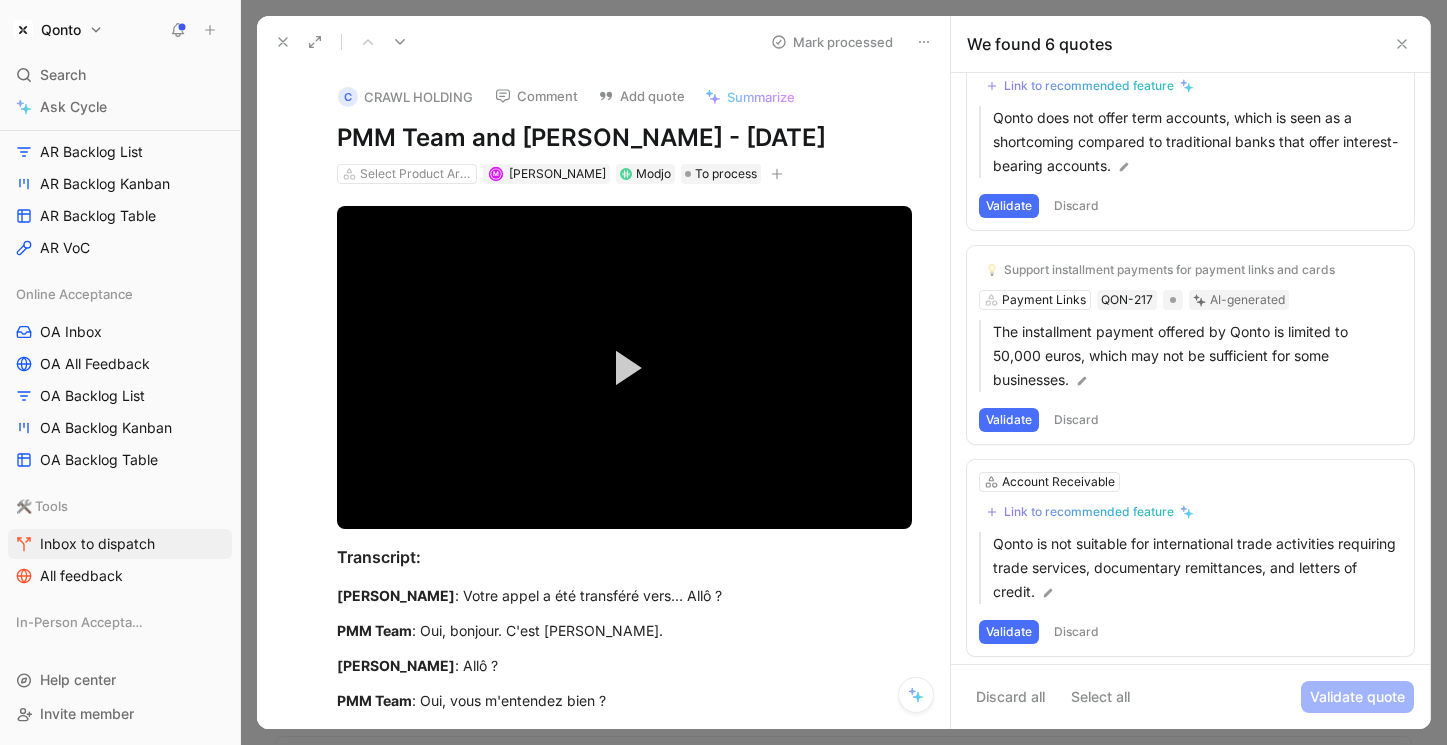 scroll, scrollTop: 723, scrollLeft: 0, axis: vertical 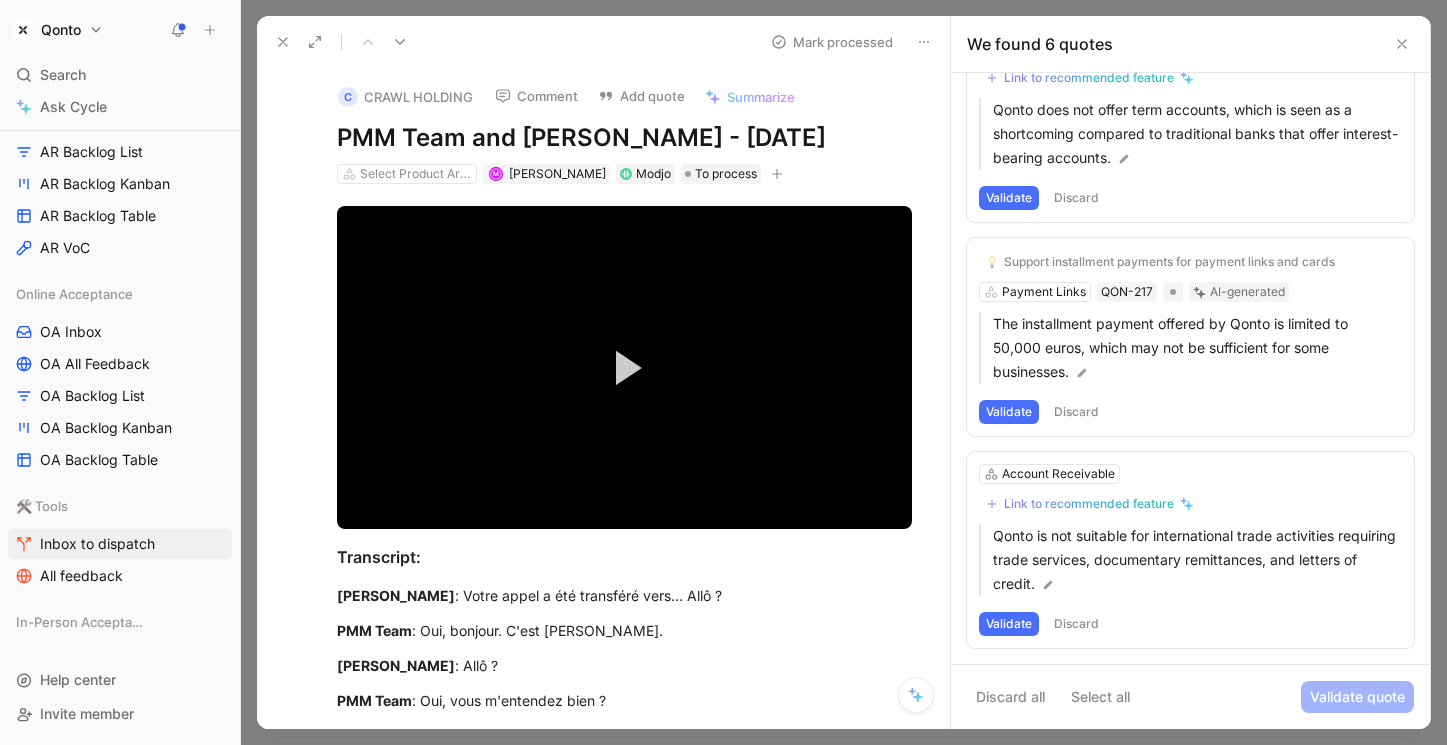 click at bounding box center (283, 42) 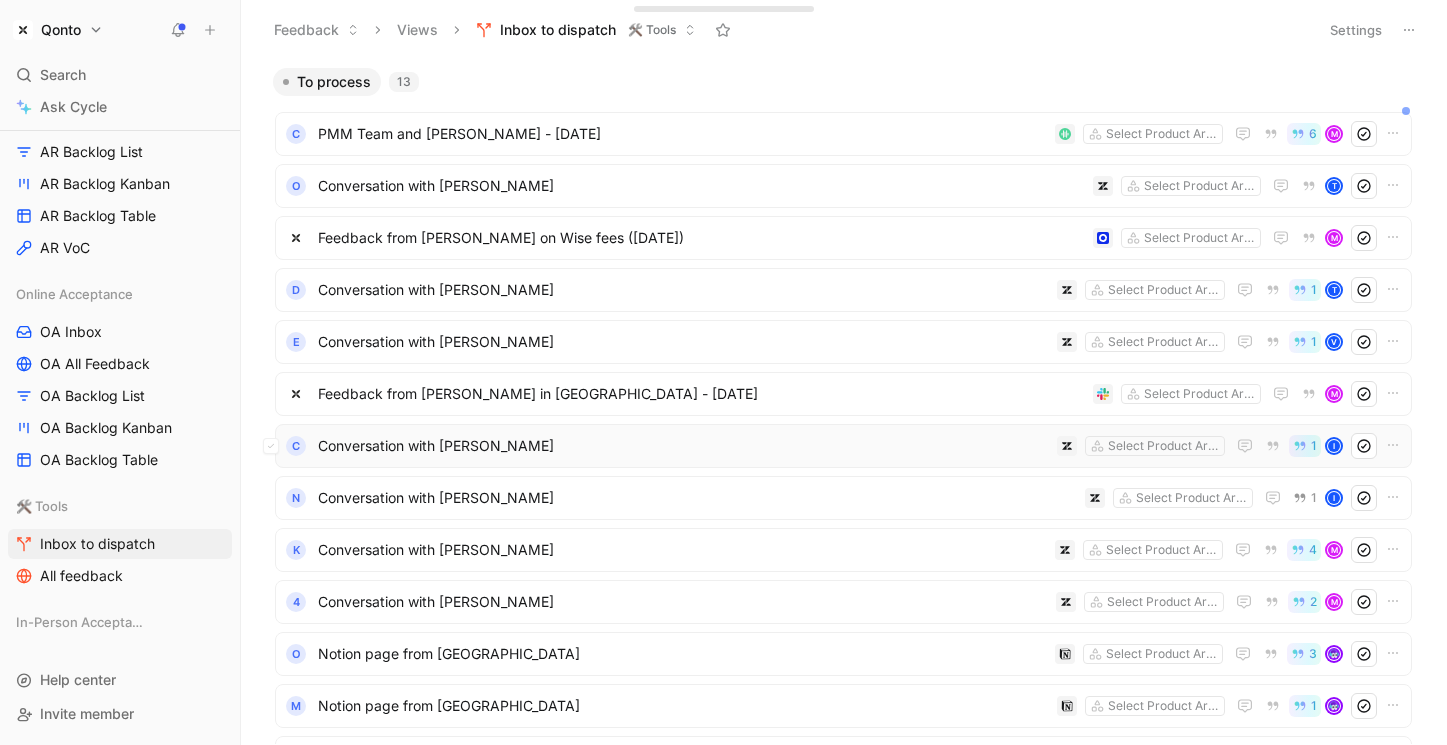 click on "Conversation with [PERSON_NAME]" at bounding box center [683, 446] 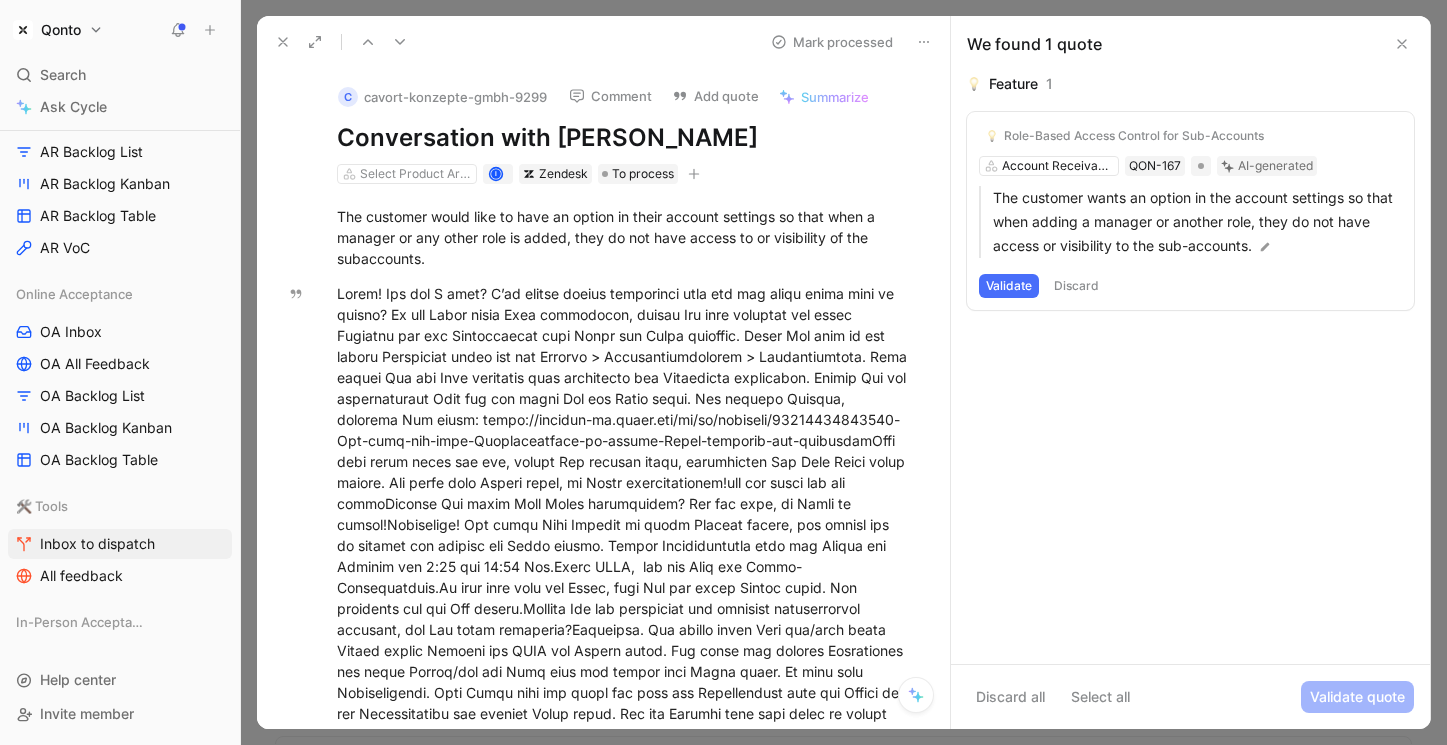 click 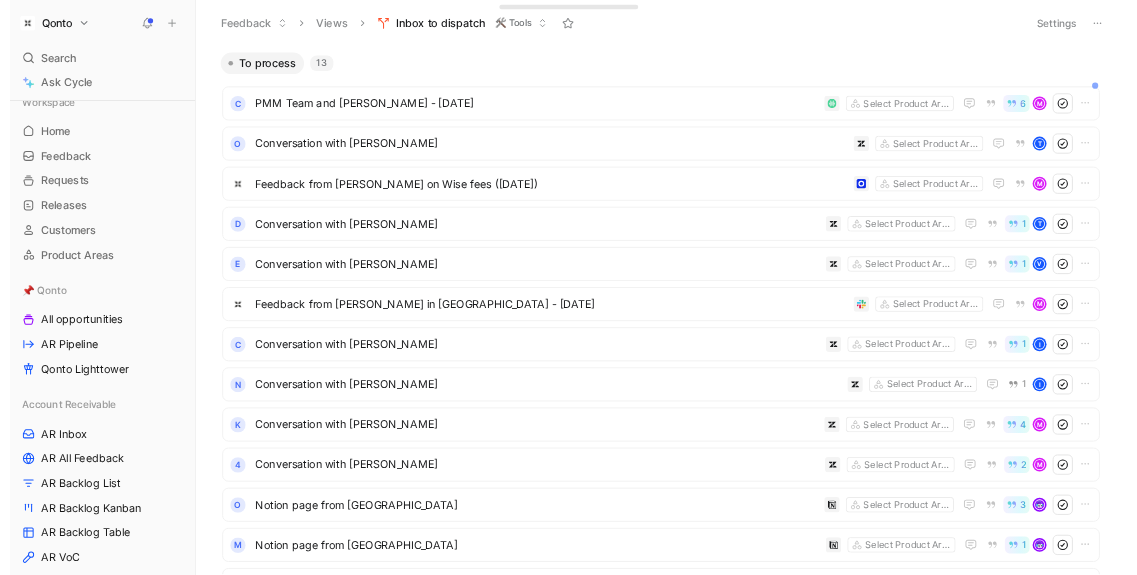 scroll, scrollTop: 0, scrollLeft: 0, axis: both 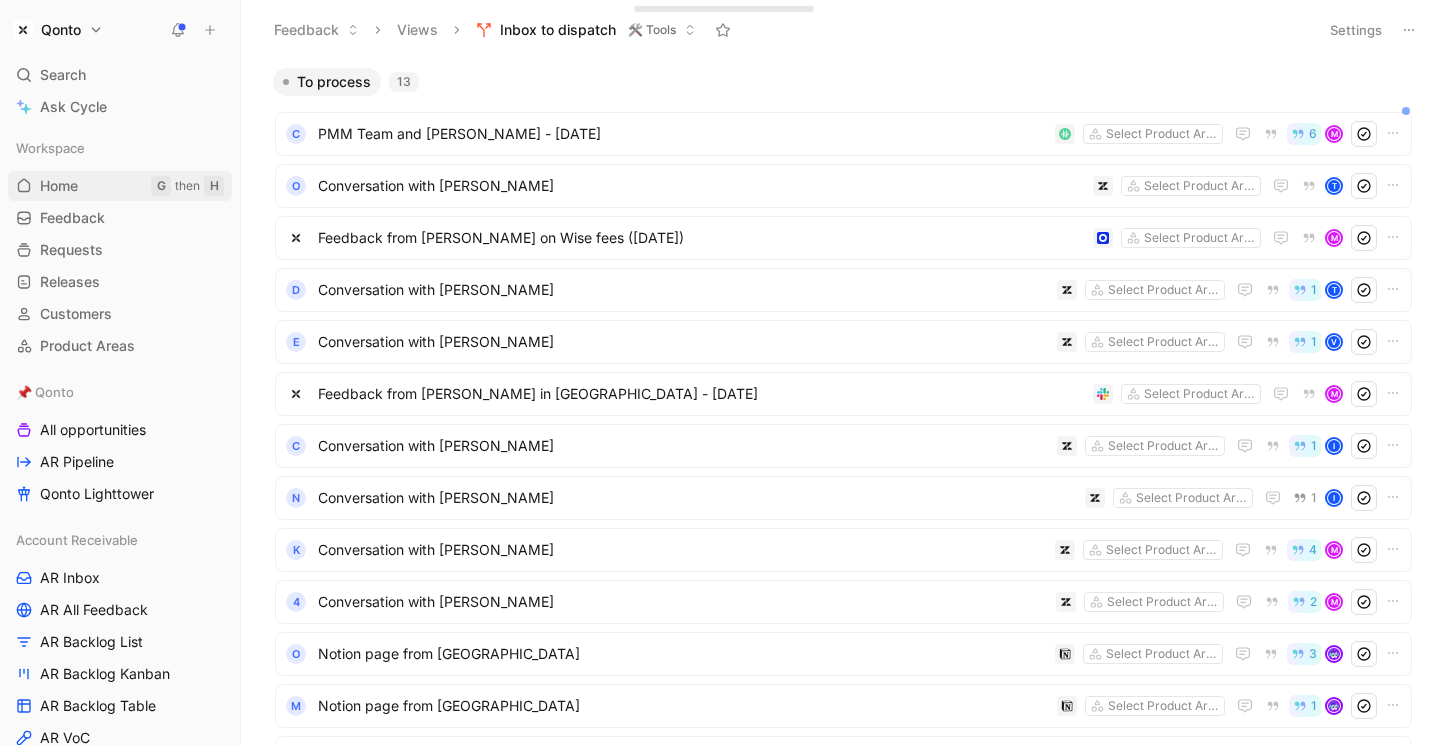 click on "Home G then H" at bounding box center [120, 186] 